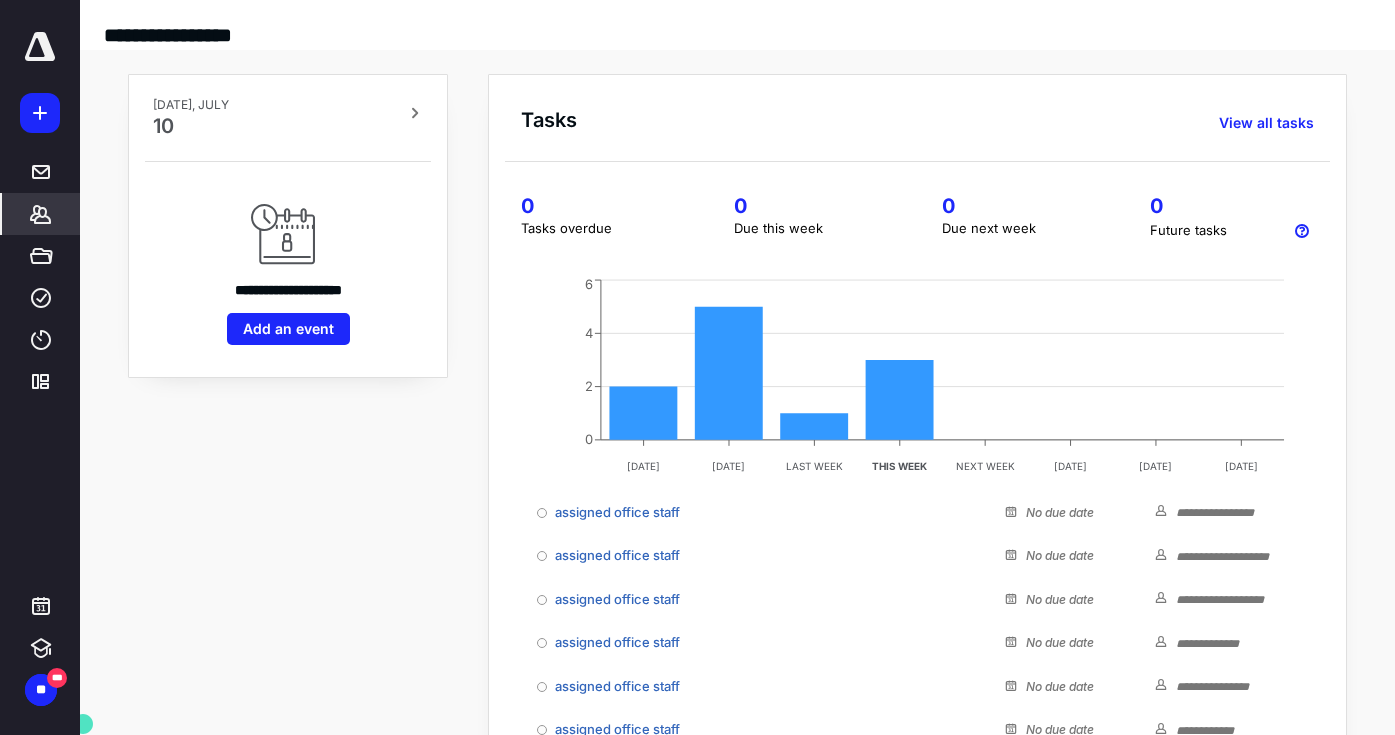 scroll, scrollTop: 0, scrollLeft: 0, axis: both 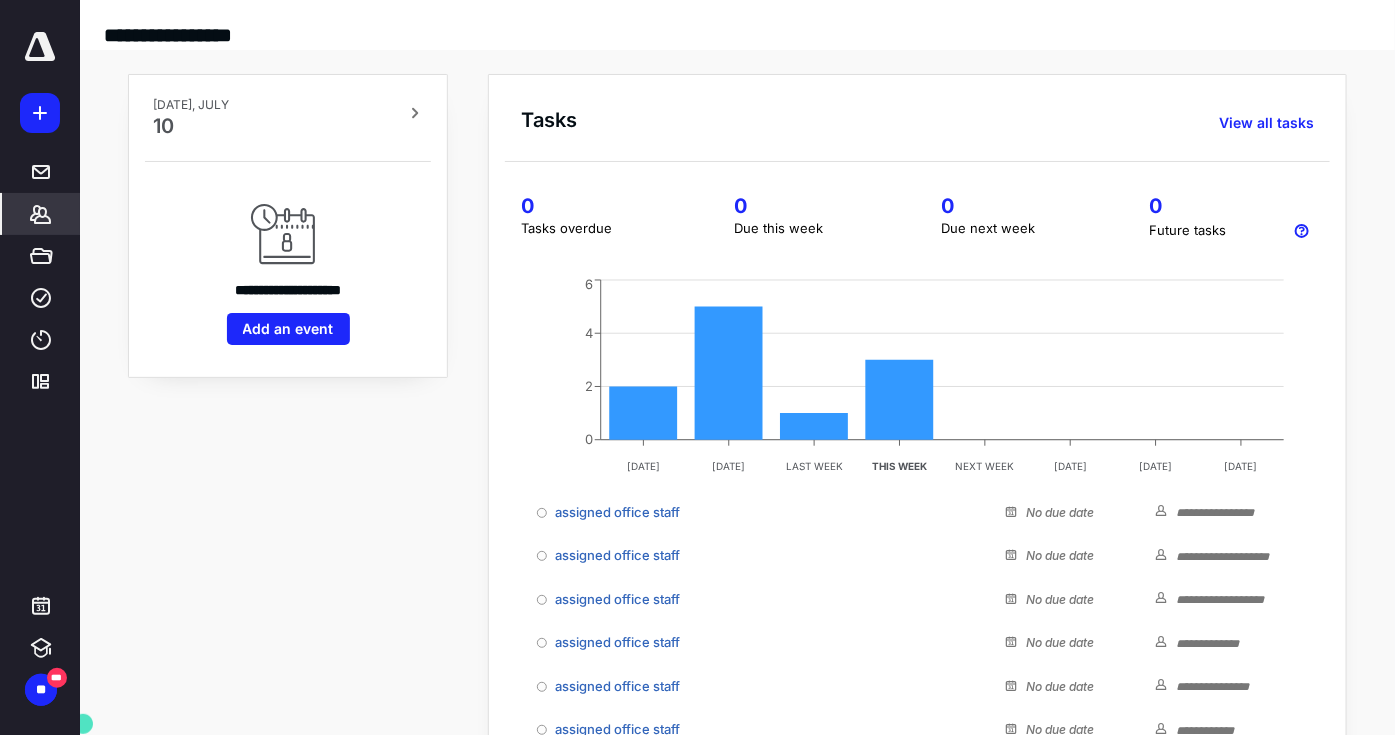 click 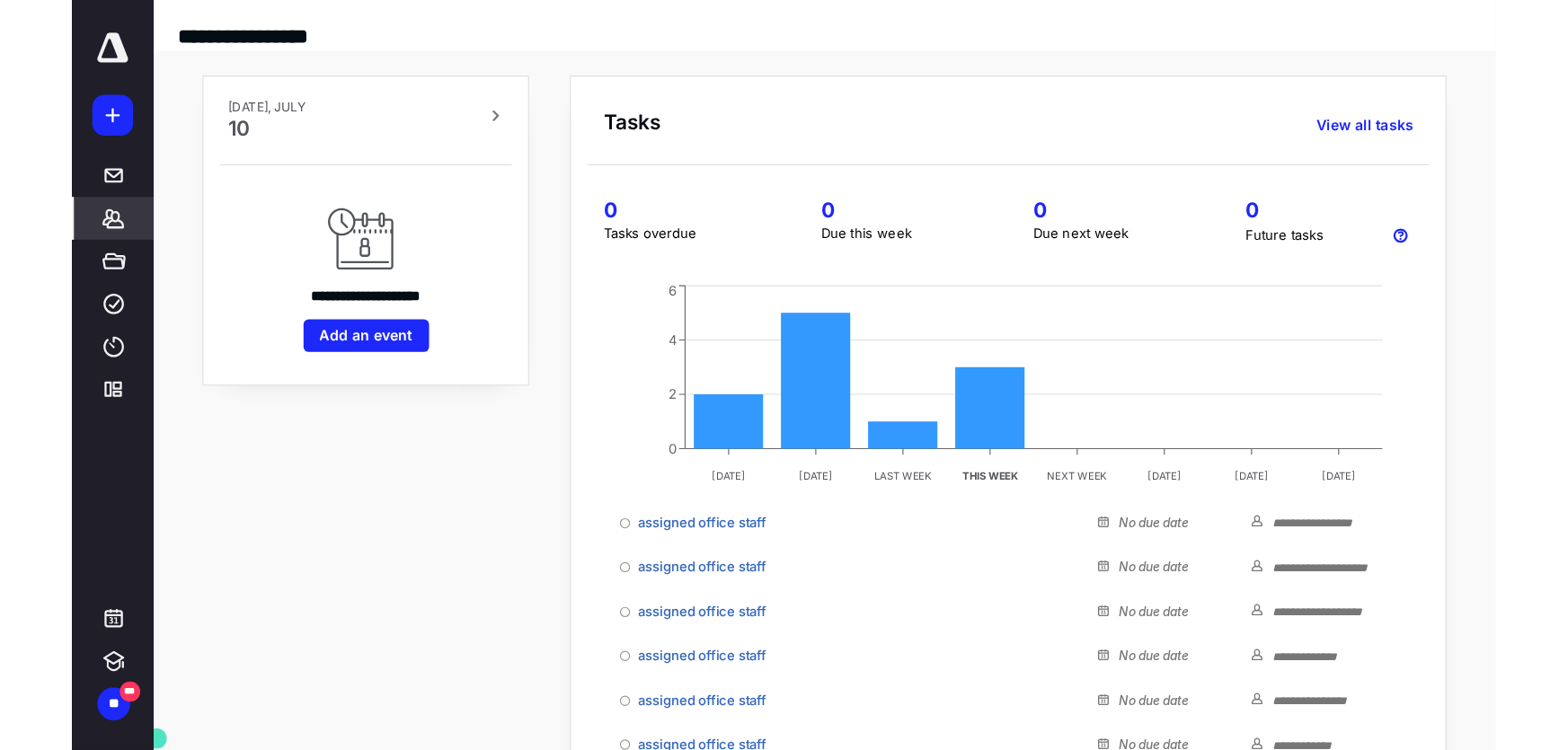 scroll, scrollTop: 0, scrollLeft: 0, axis: both 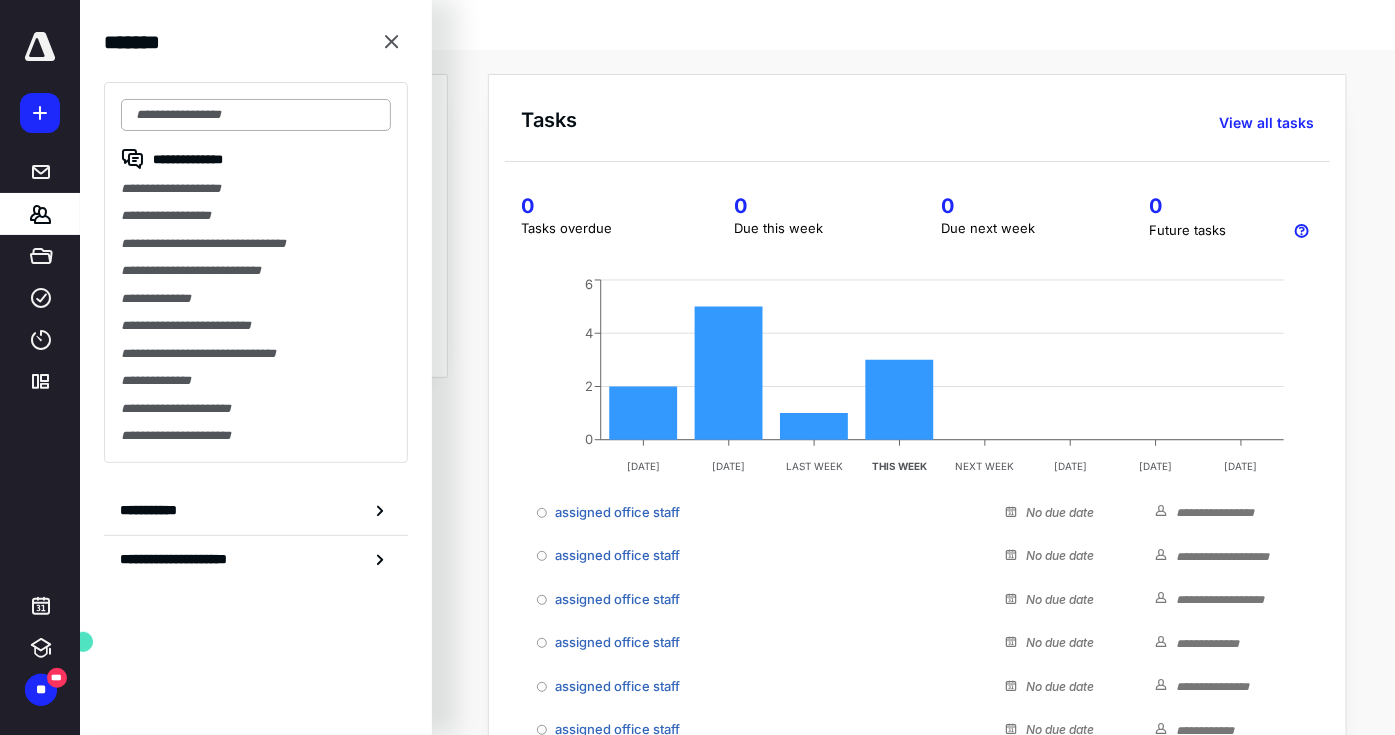drag, startPoint x: 249, startPoint y: 113, endPoint x: 239, endPoint y: 119, distance: 11.661903 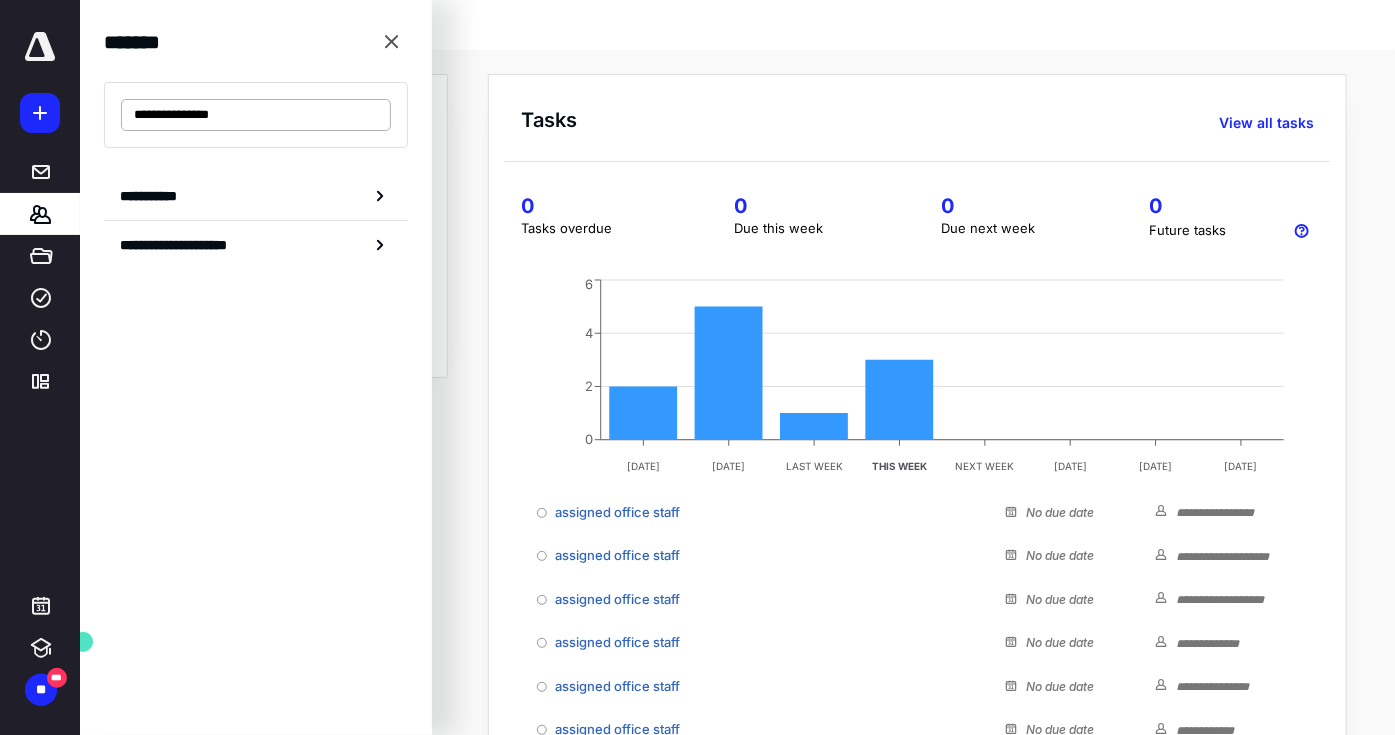 click on "**********" at bounding box center (256, 115) 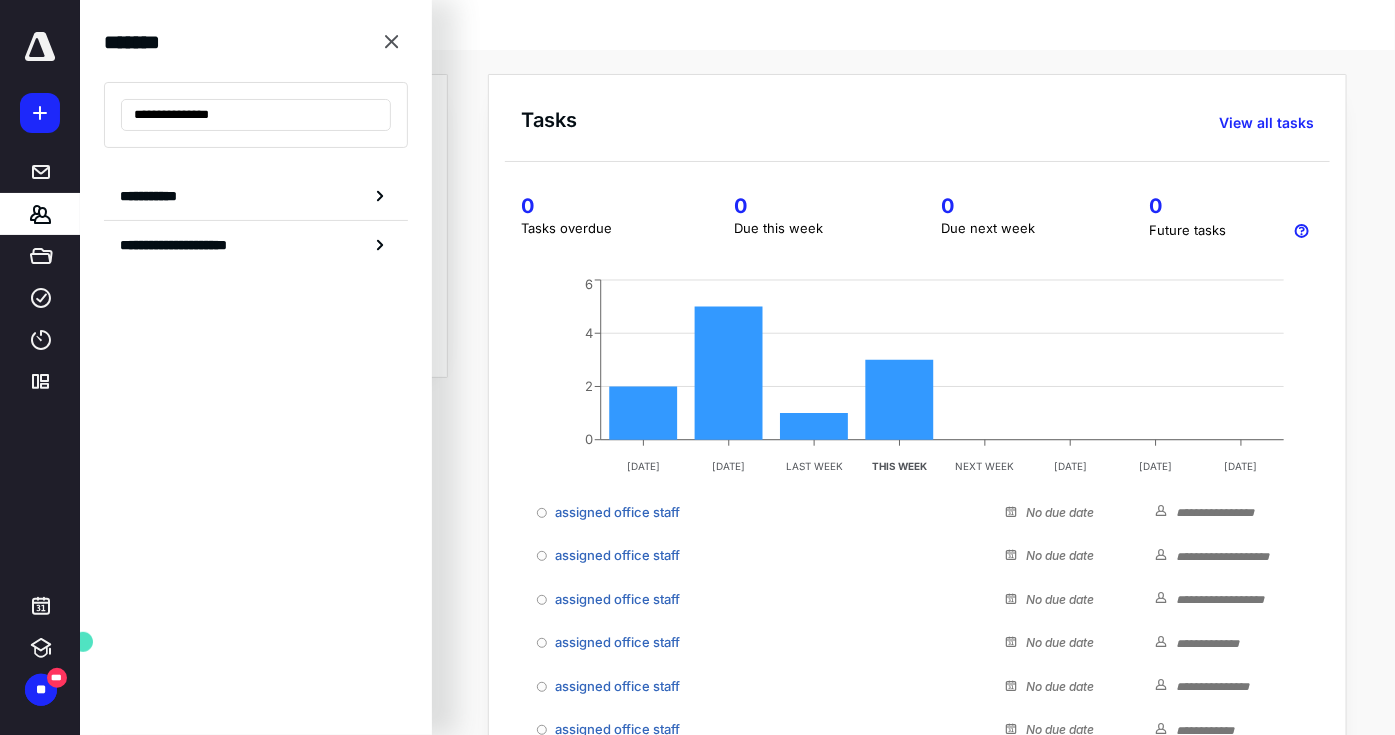 drag, startPoint x: 249, startPoint y: 116, endPoint x: 106, endPoint y: 109, distance: 143.17122 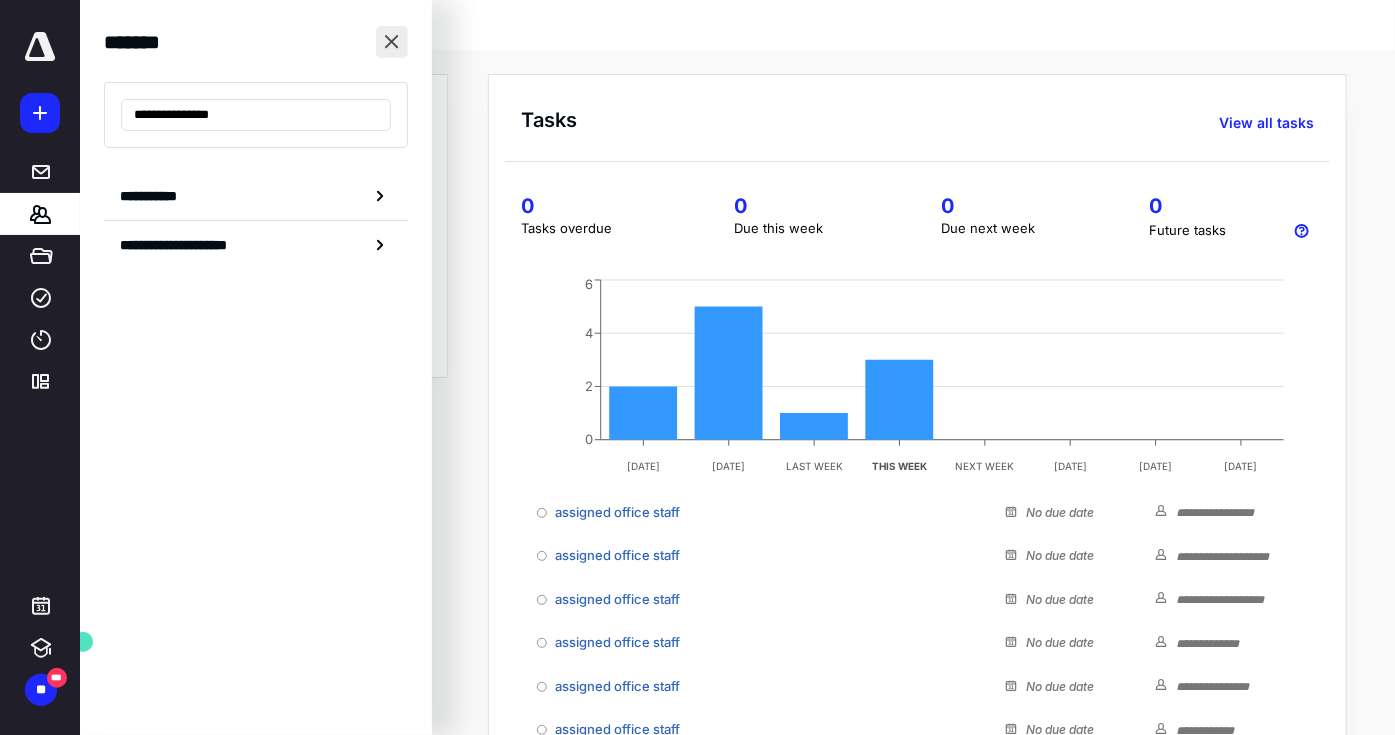 type on "**********" 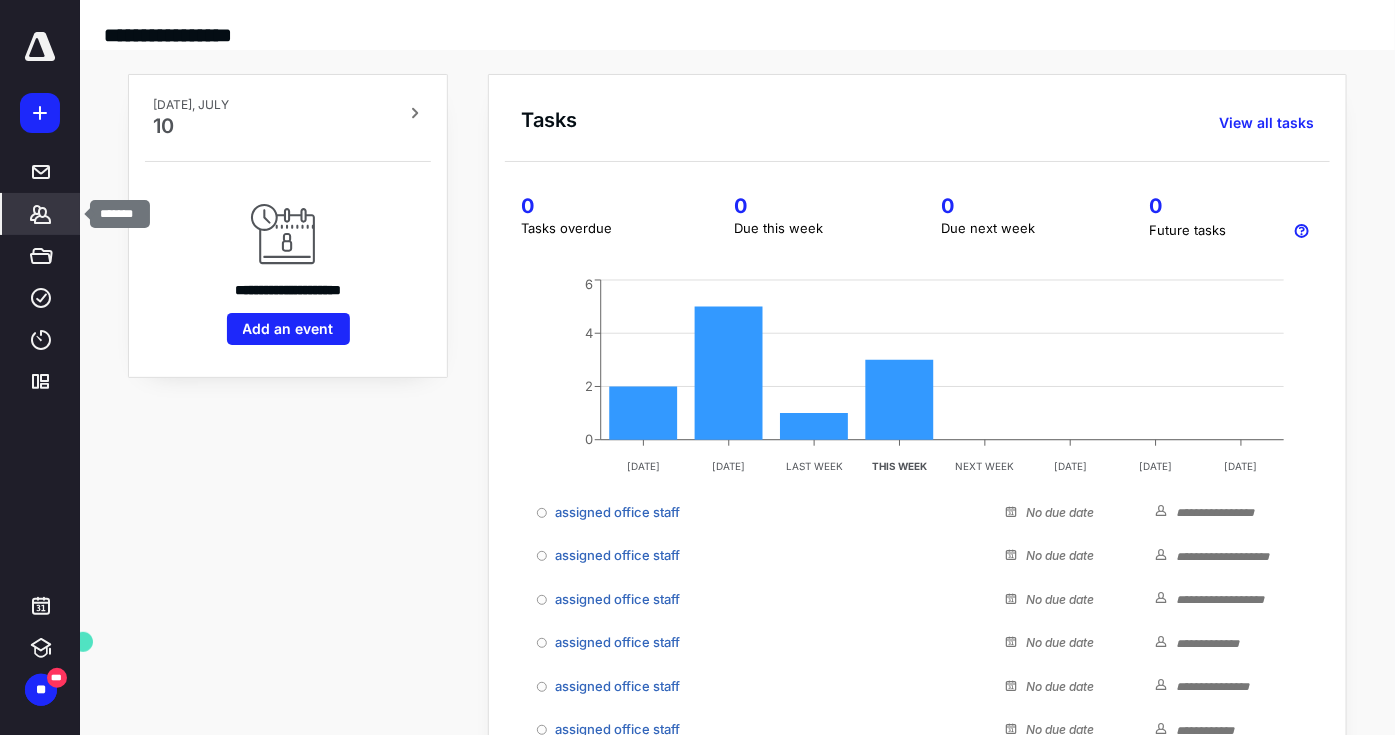 click 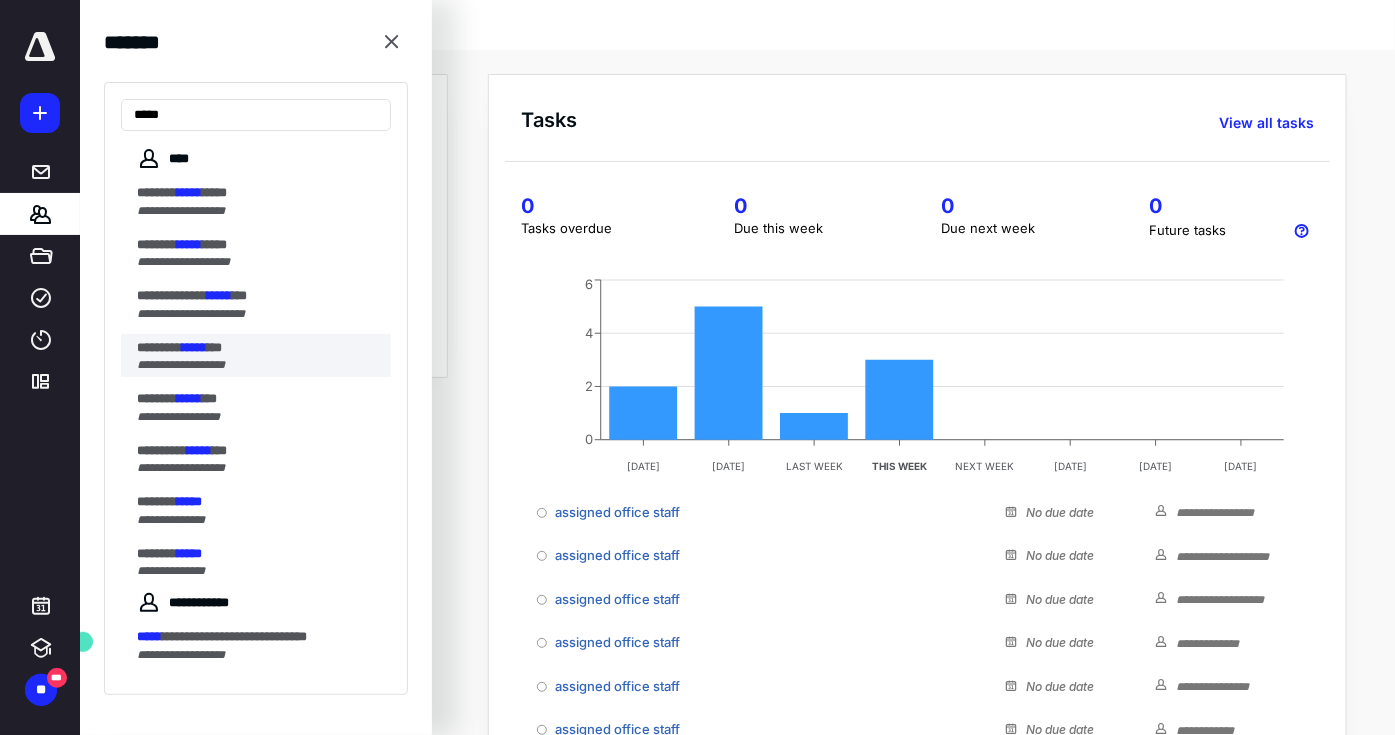 type on "*****" 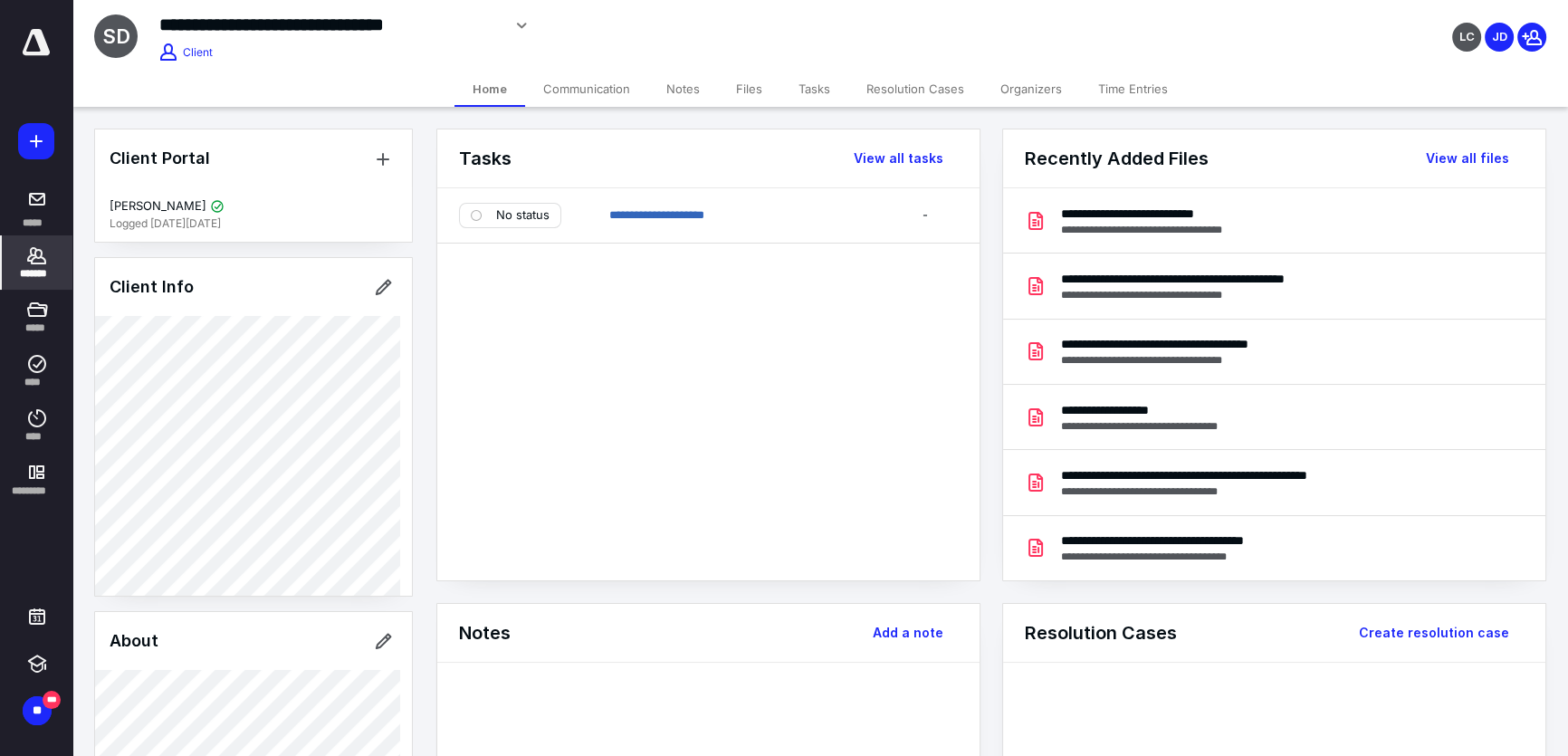 click on "Files" at bounding box center (749, 89) 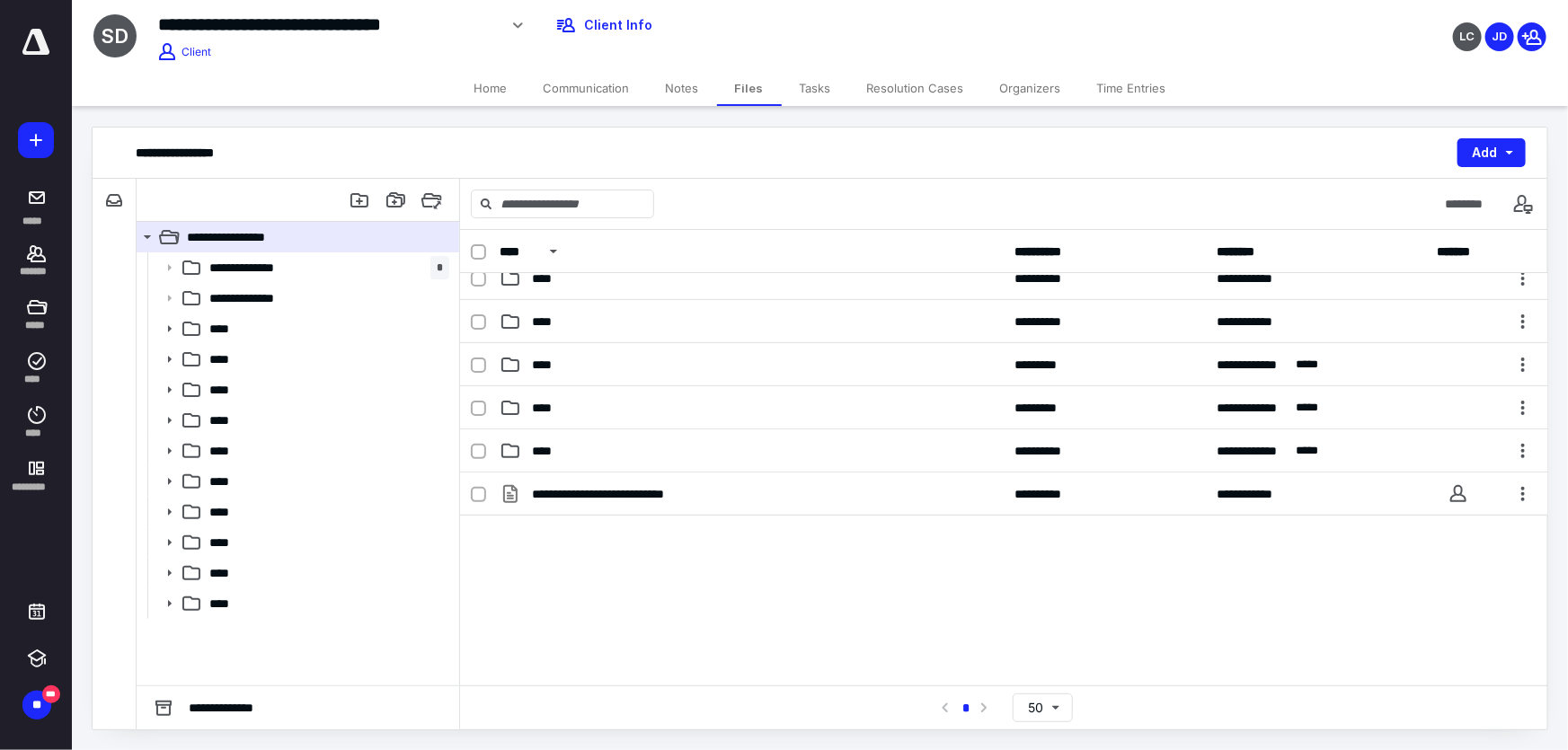 scroll, scrollTop: 326, scrollLeft: 0, axis: vertical 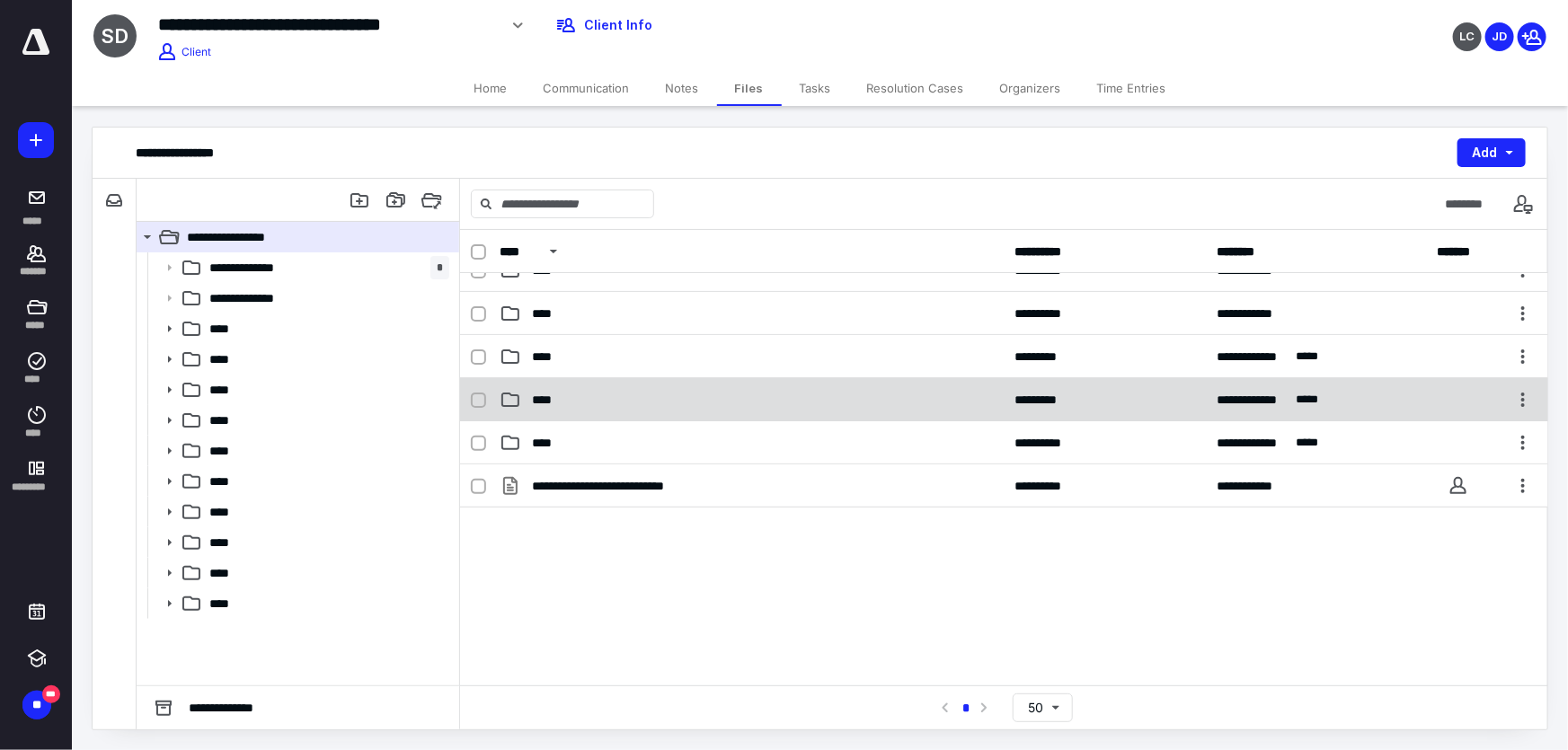 click on "****" at bounding box center [751, 400] 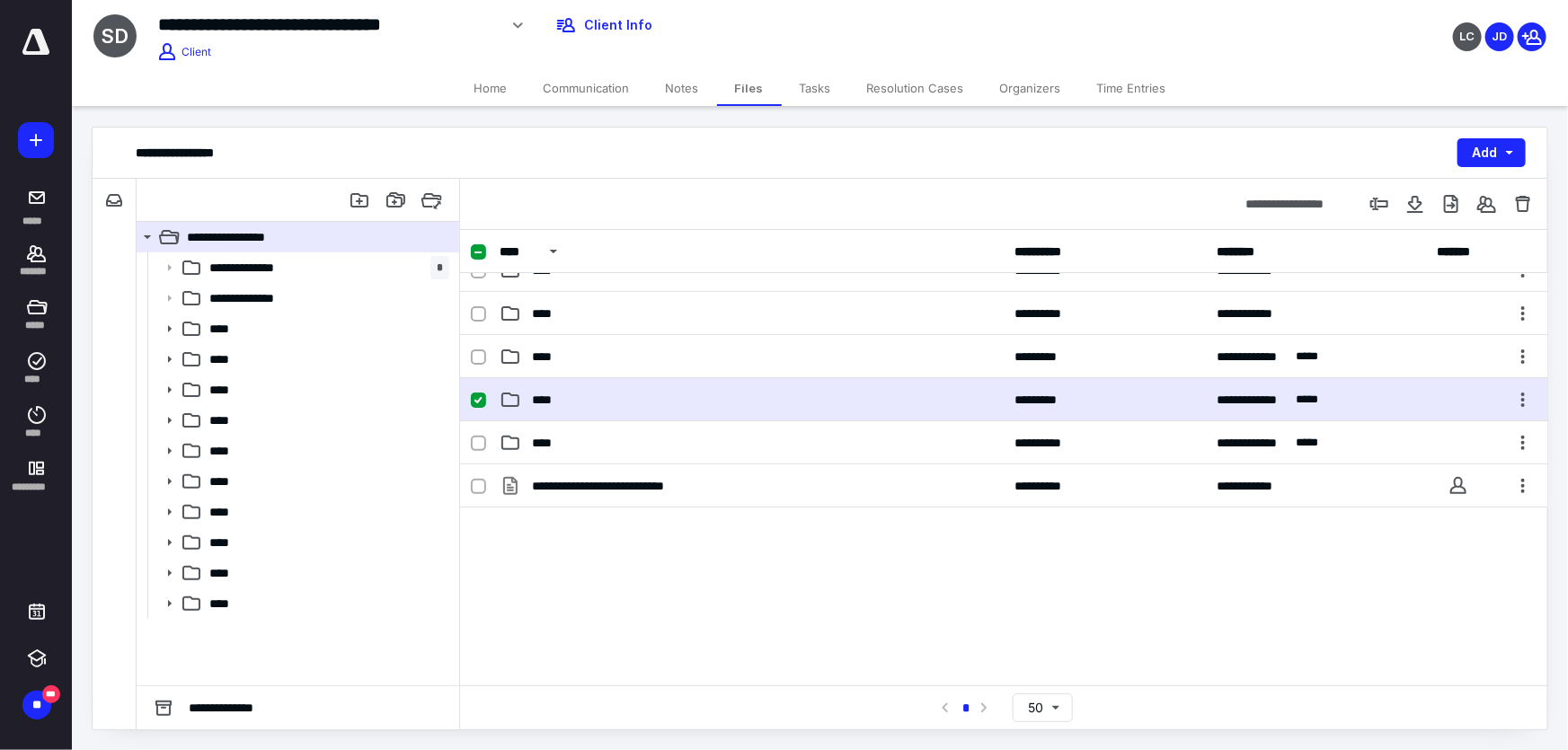 click on "****" at bounding box center [751, 400] 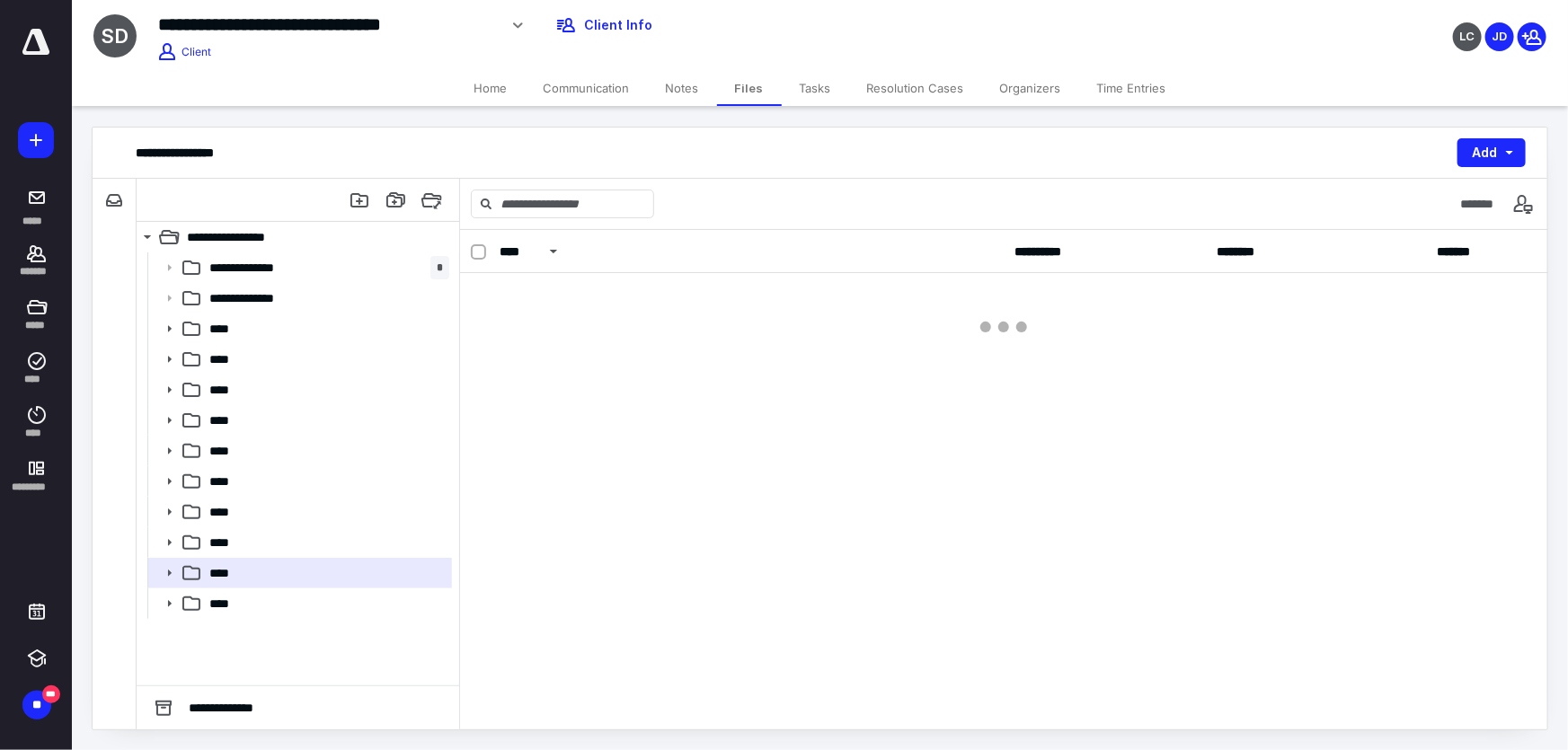 scroll, scrollTop: 0, scrollLeft: 0, axis: both 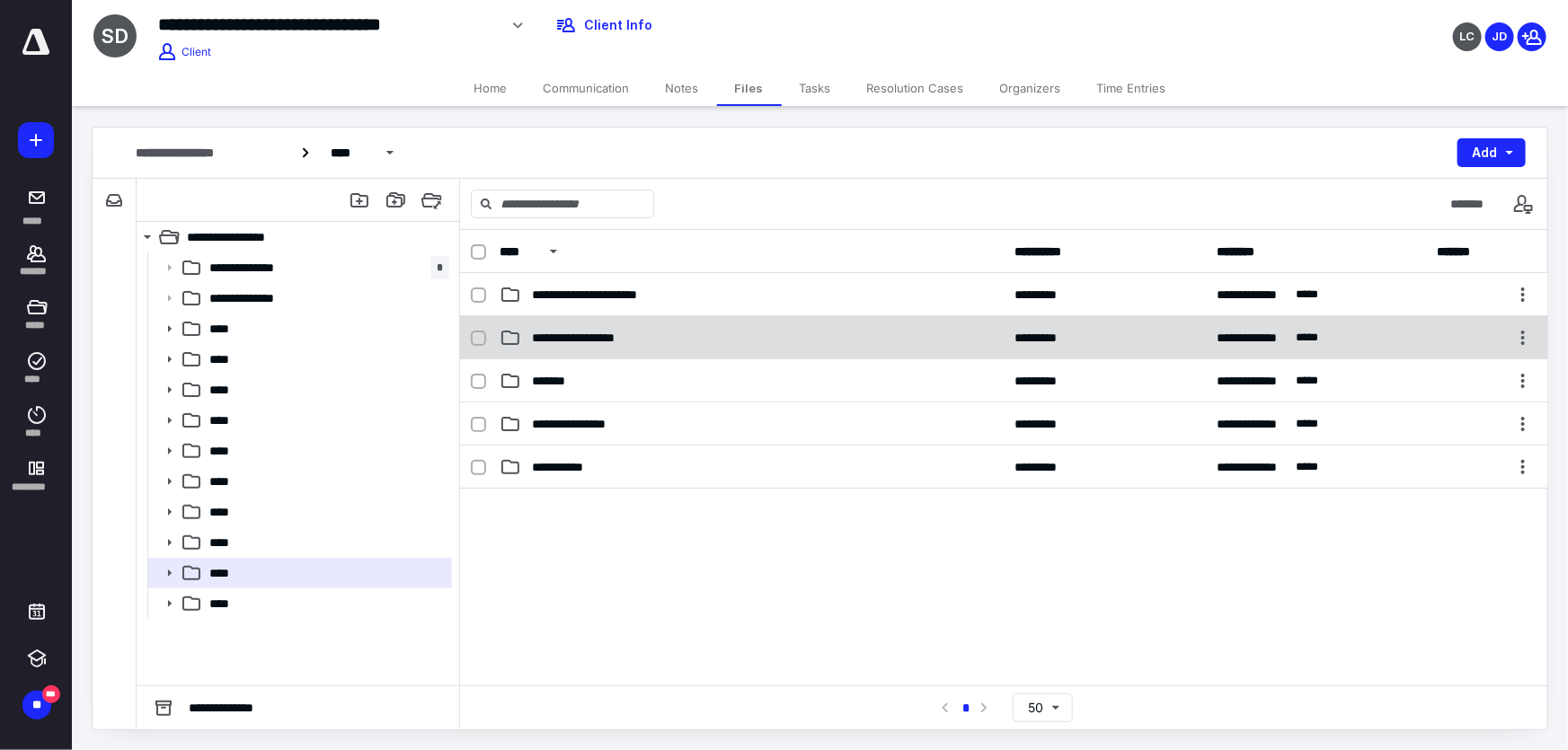 click on "**********" at bounding box center (751, 338) 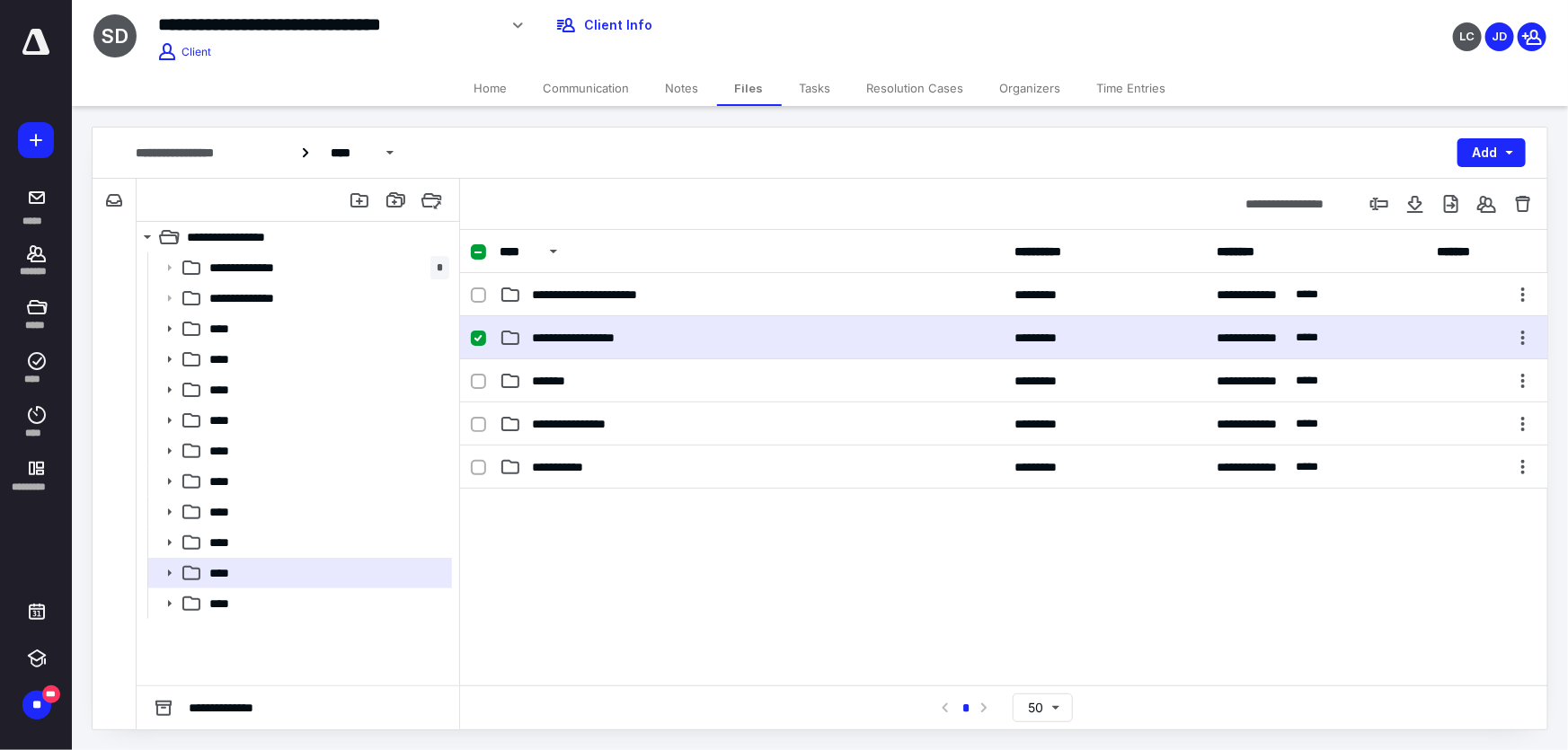 click on "**********" at bounding box center [751, 338] 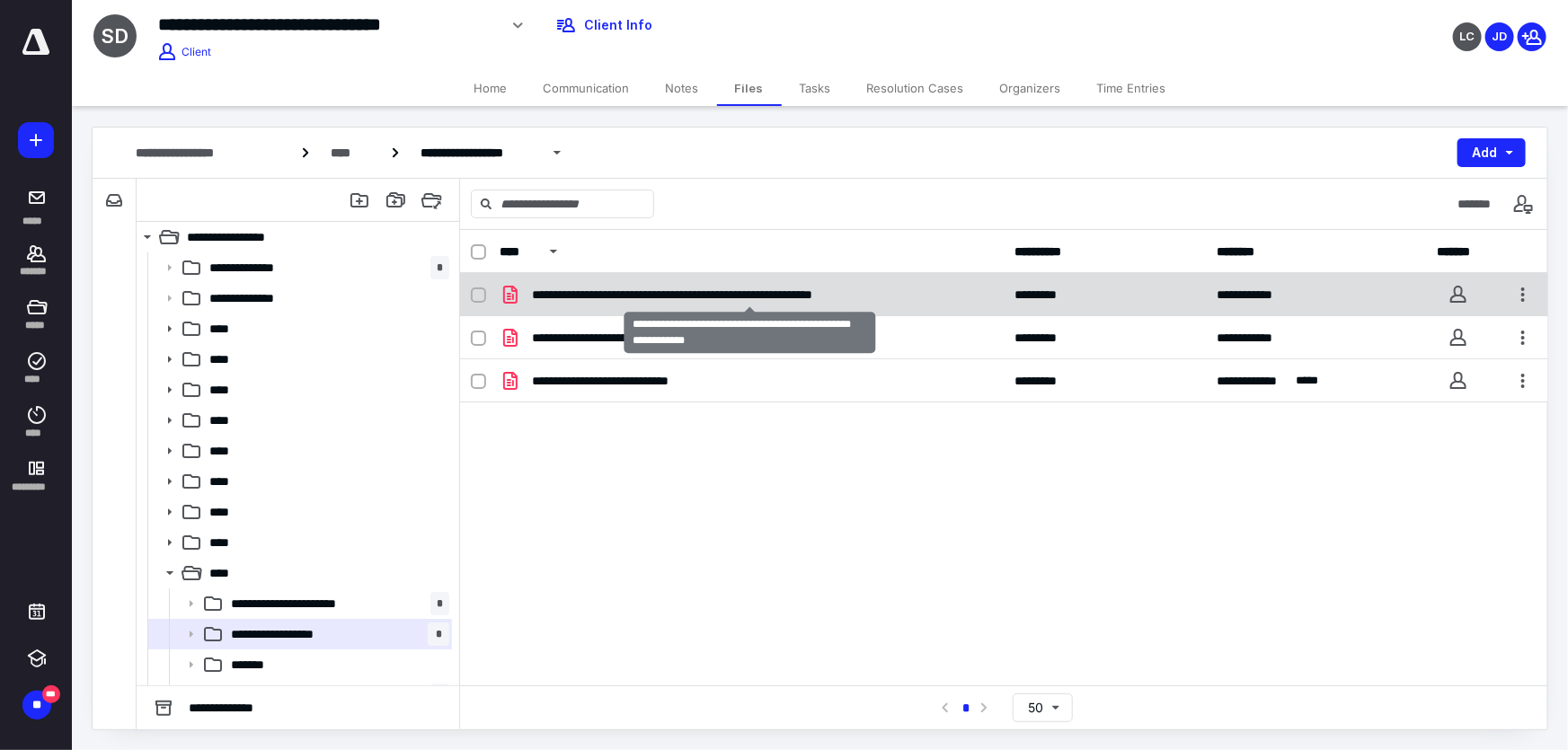 click on "**********" at bounding box center [749, 295] 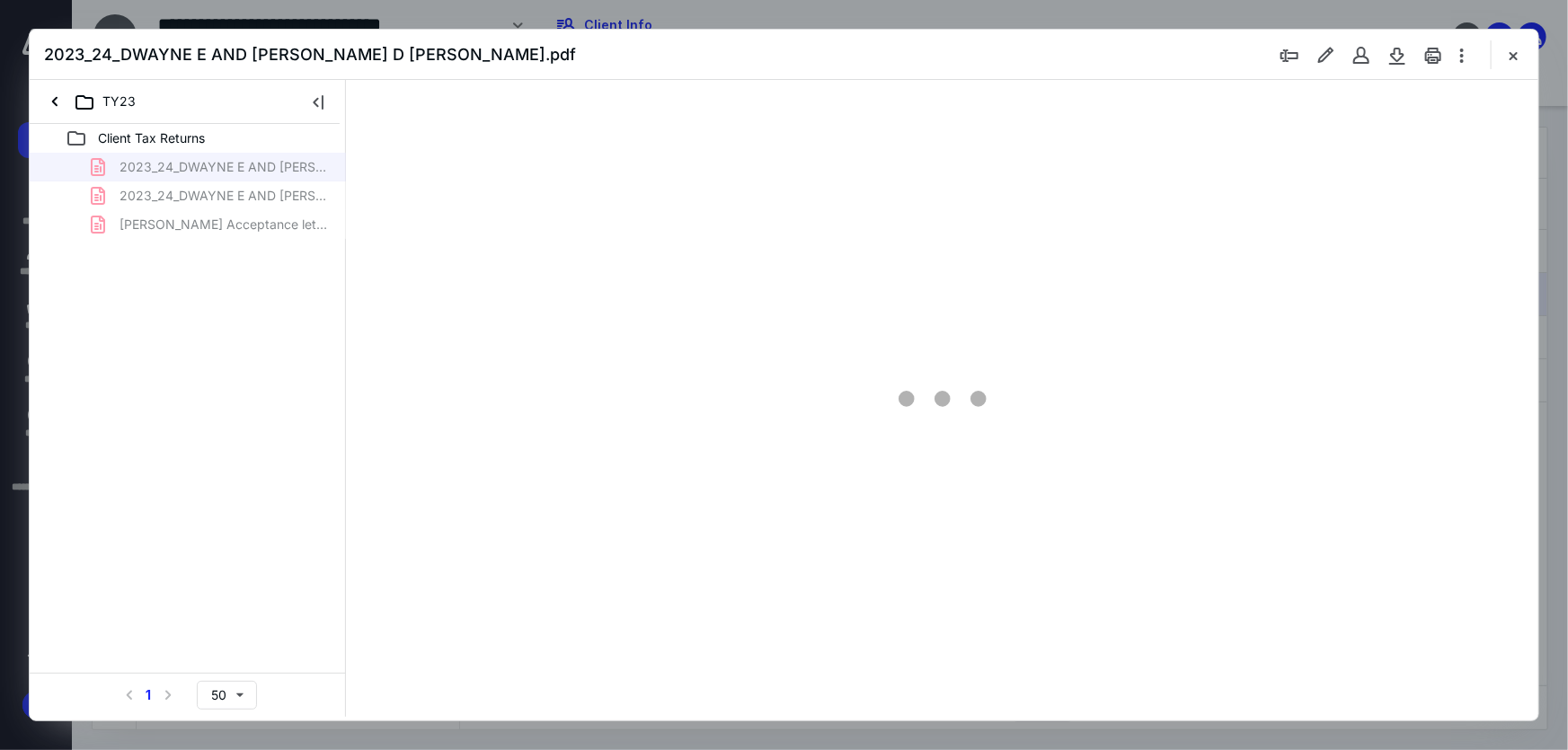 scroll, scrollTop: 0, scrollLeft: 0, axis: both 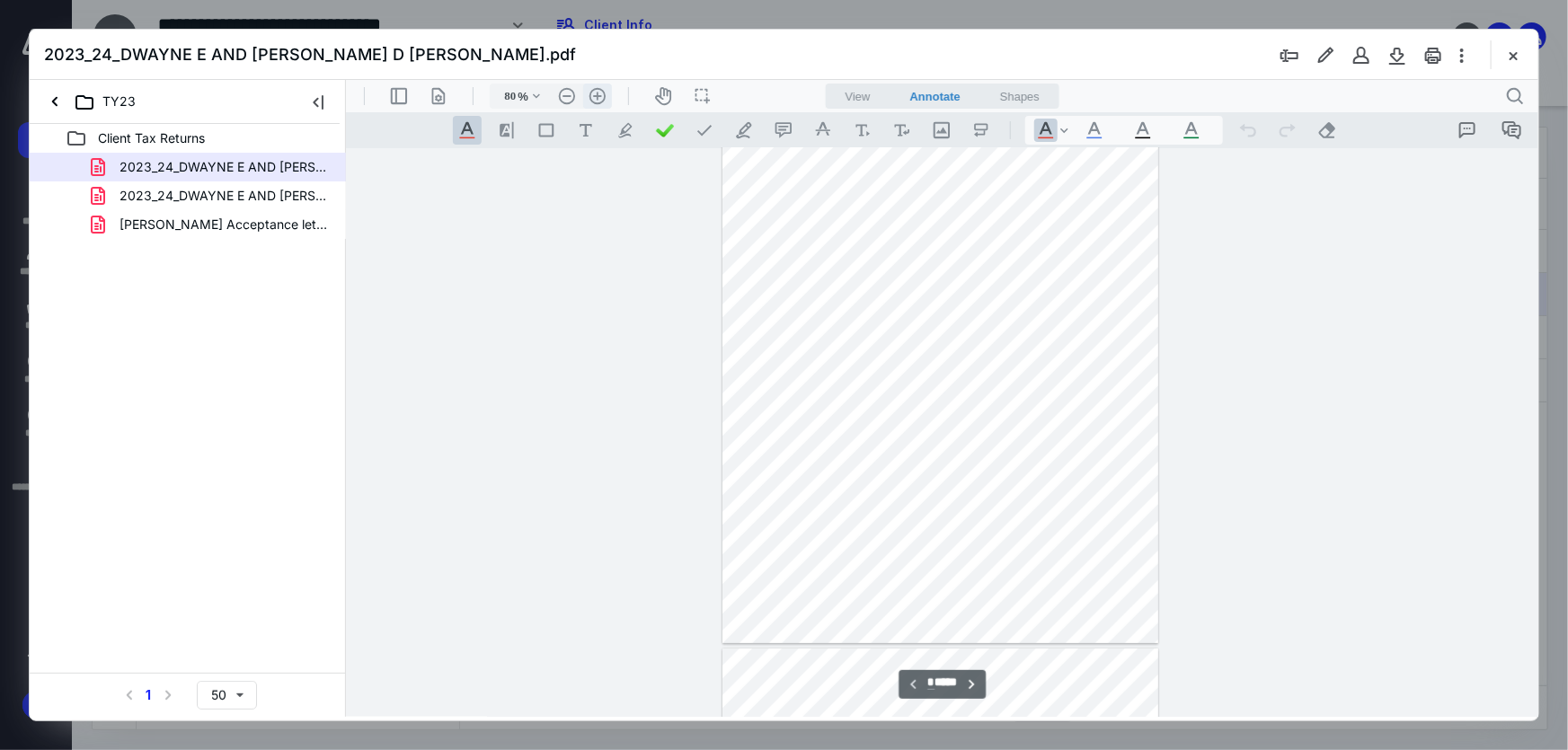 click on ".cls-1{fill:#abb0c4;} icon - header - zoom - in - line" at bounding box center (597, 95) 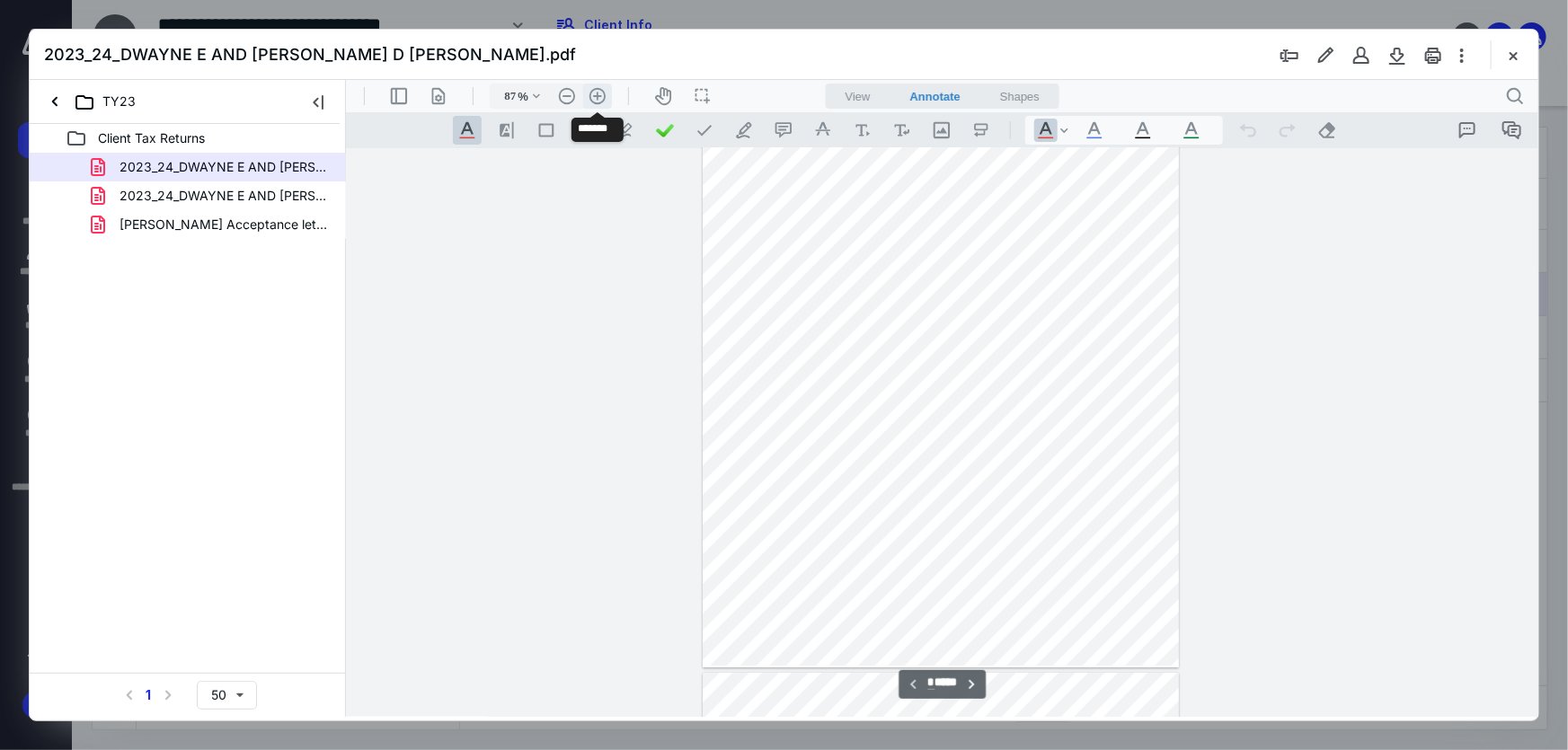 click on ".cls-1{fill:#abb0c4;} icon - header - zoom - in - line" at bounding box center [597, 95] 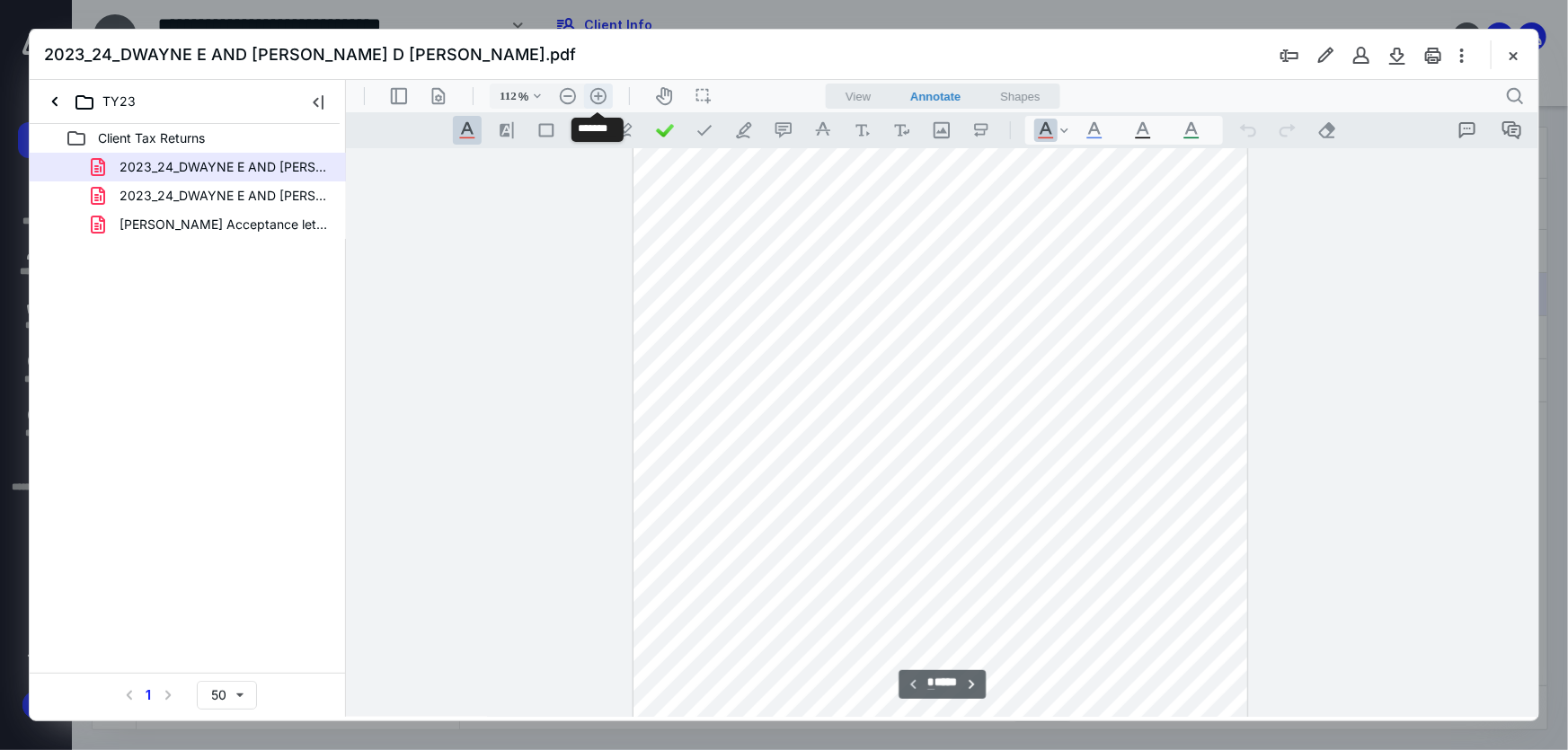 click on ".cls-1{fill:#abb0c4;} icon - header - zoom - in - line" at bounding box center [598, 95] 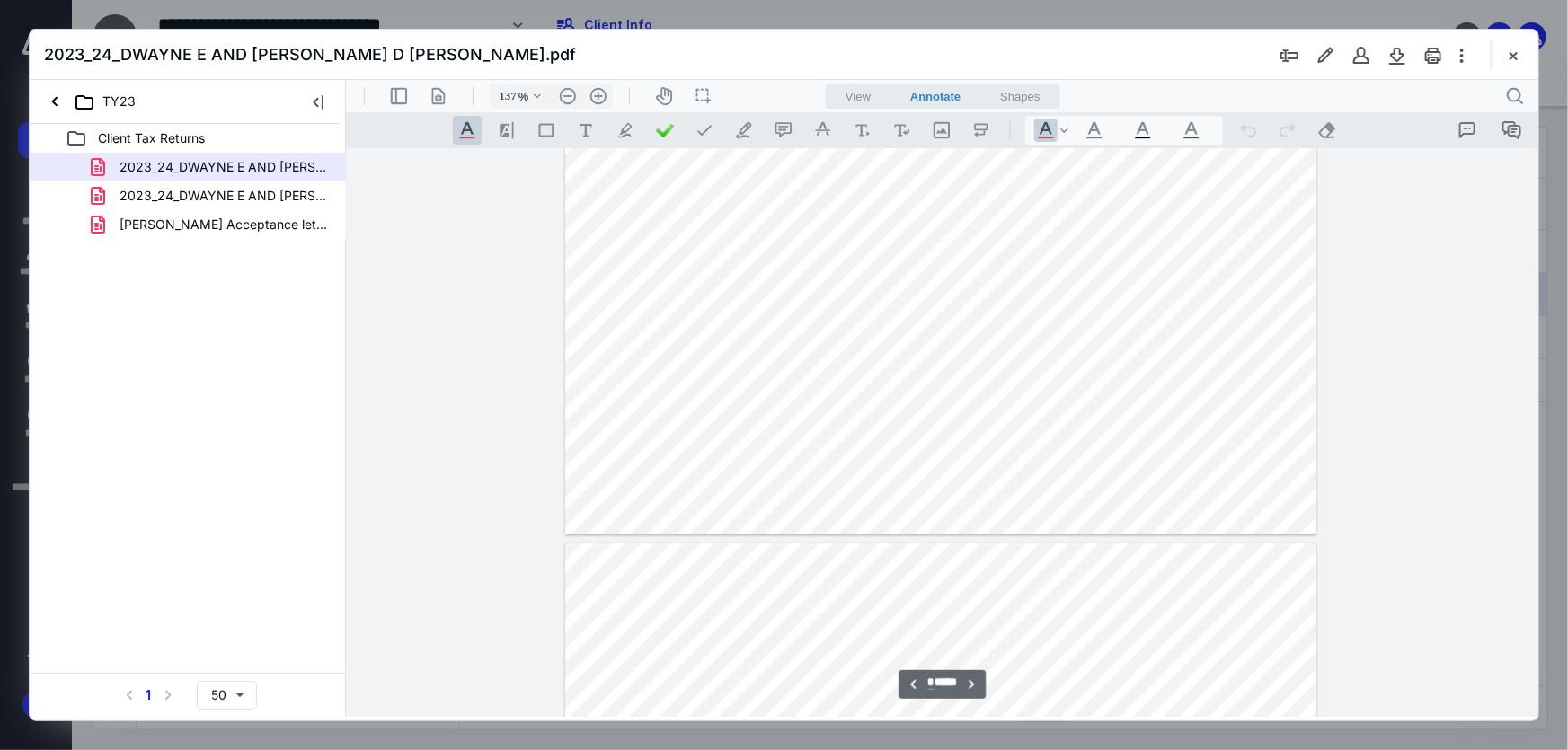 type on "*" 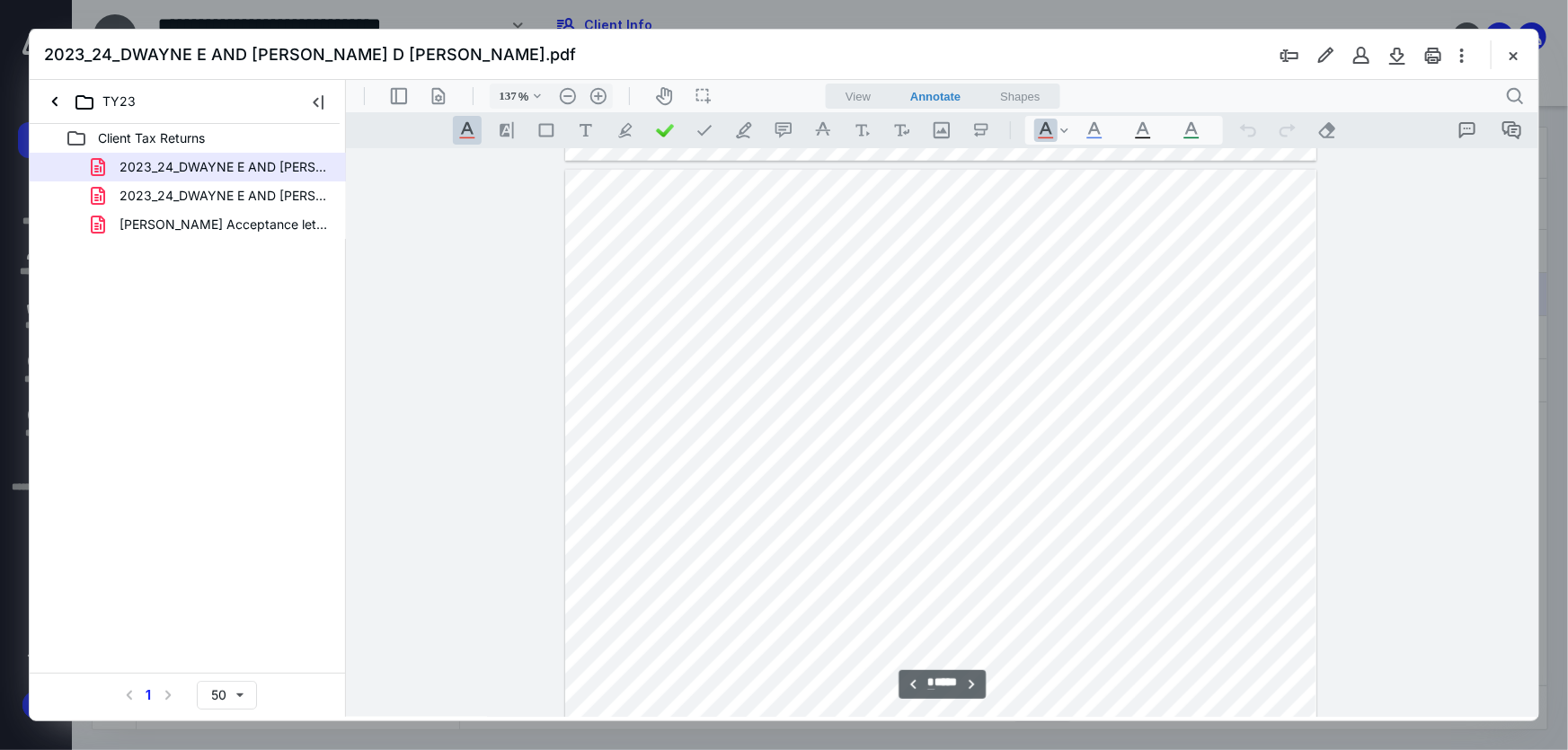 scroll, scrollTop: 7815, scrollLeft: 0, axis: vertical 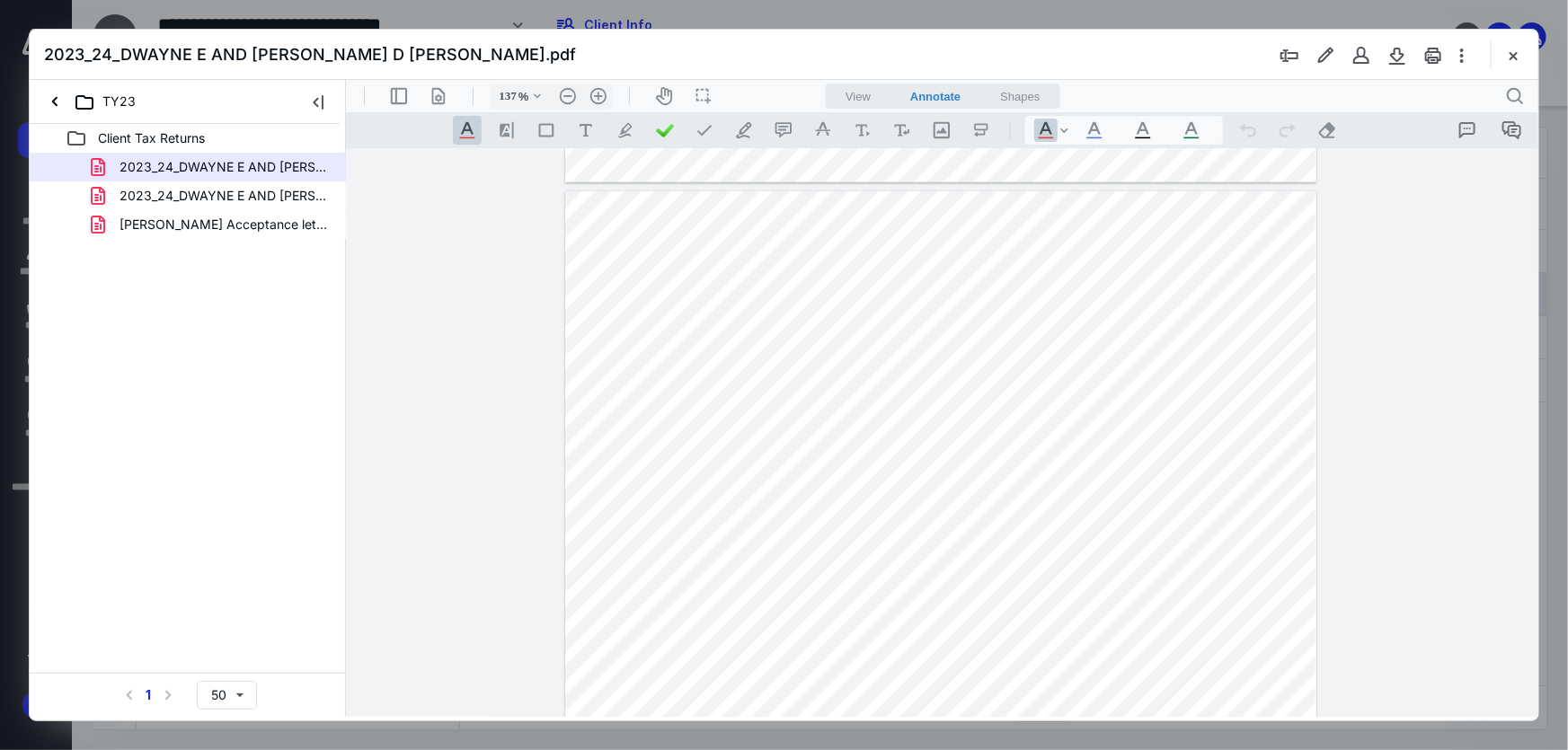 drag, startPoint x: 1519, startPoint y: 52, endPoint x: 1382, endPoint y: 87, distance: 141.40014 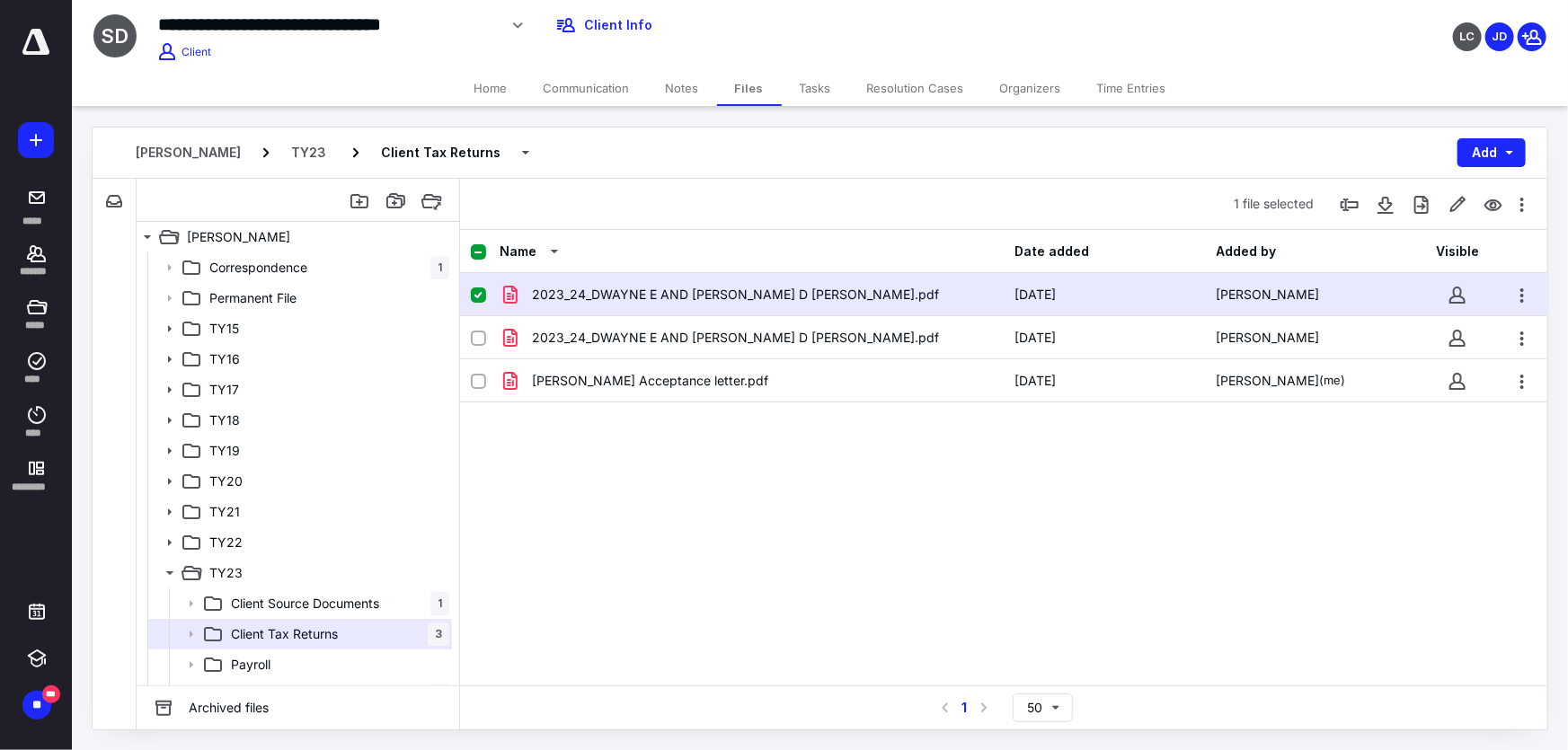 click on "Home" at bounding box center [491, 88] 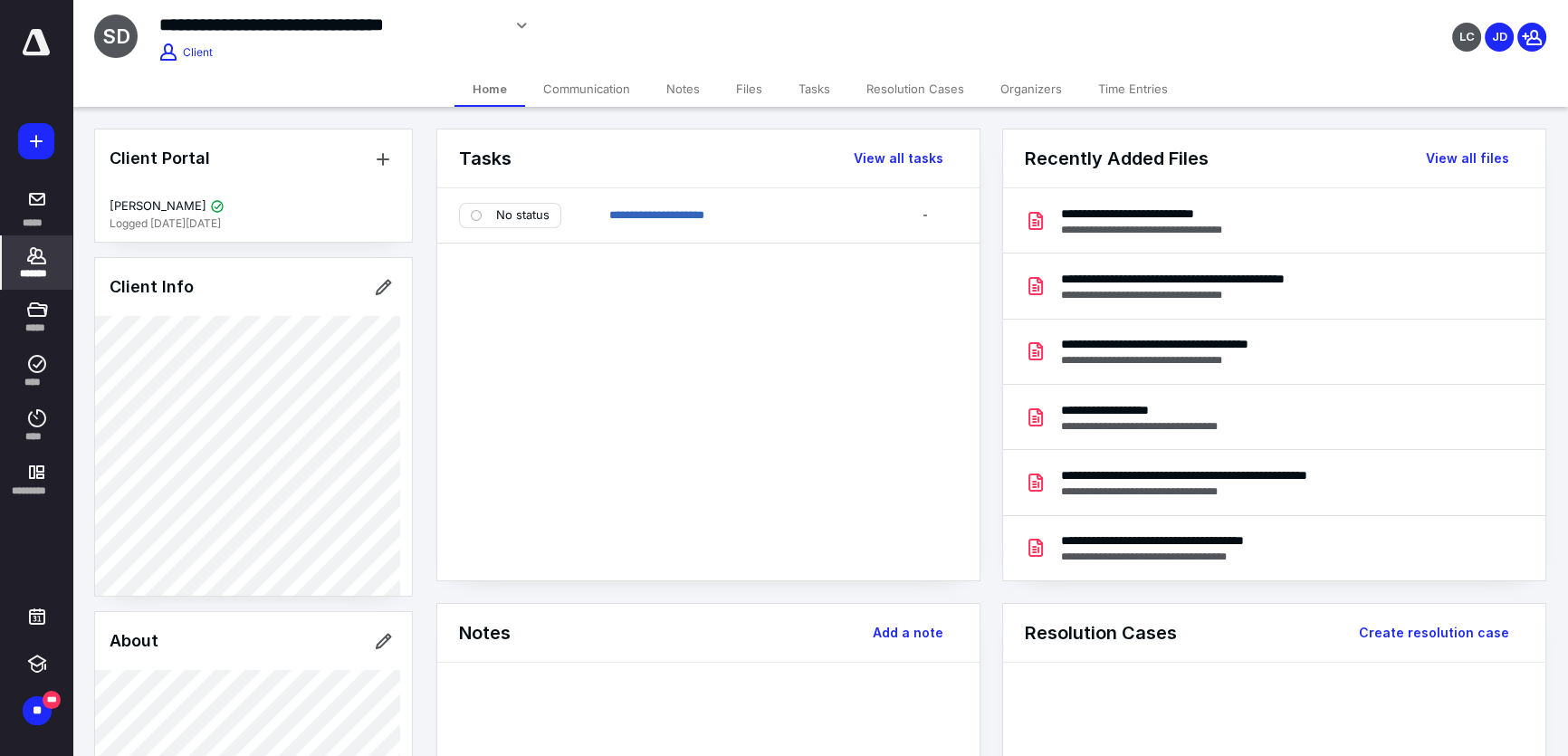 drag, startPoint x: 751, startPoint y: 86, endPoint x: 780, endPoint y: 408, distance: 323.3033 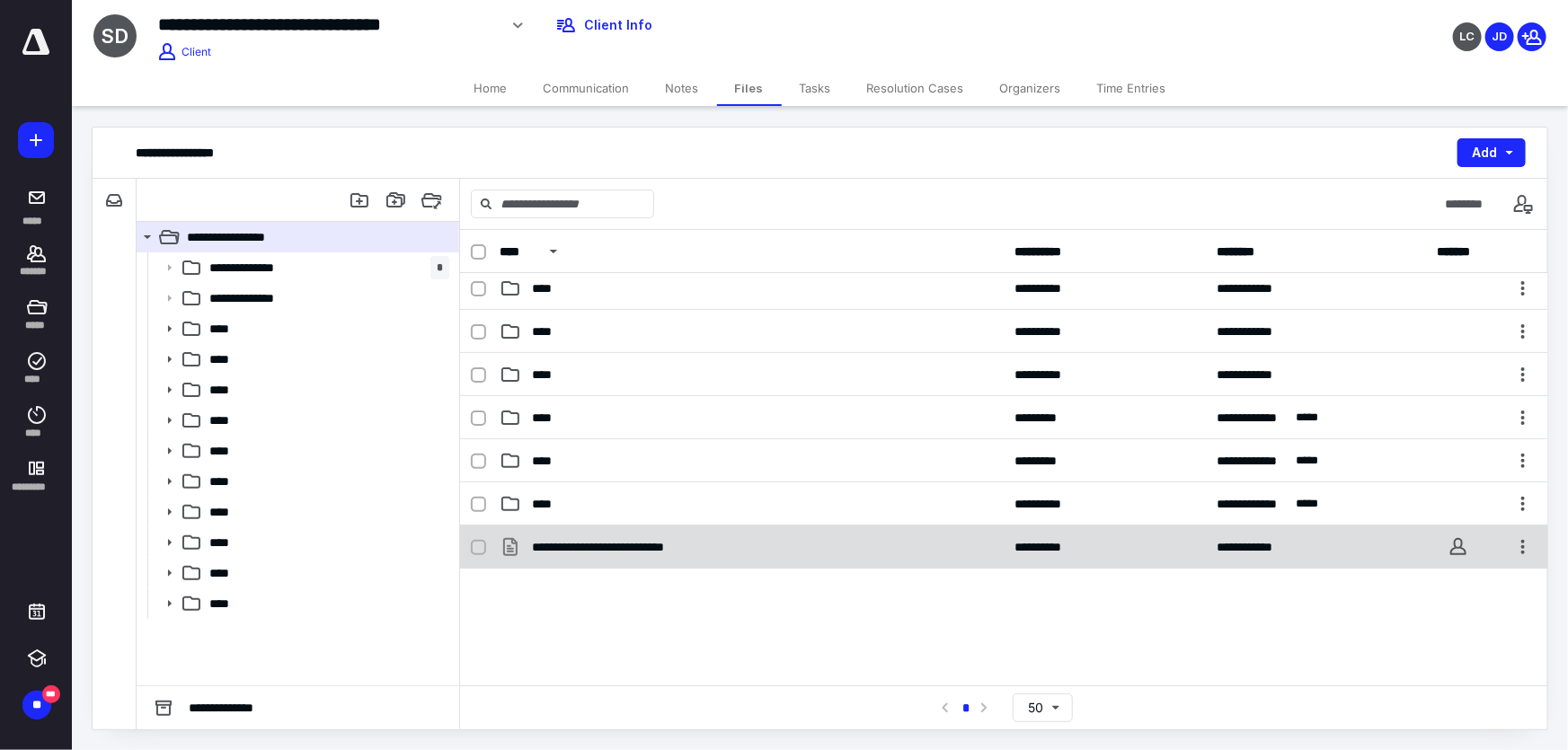 scroll, scrollTop: 326, scrollLeft: 0, axis: vertical 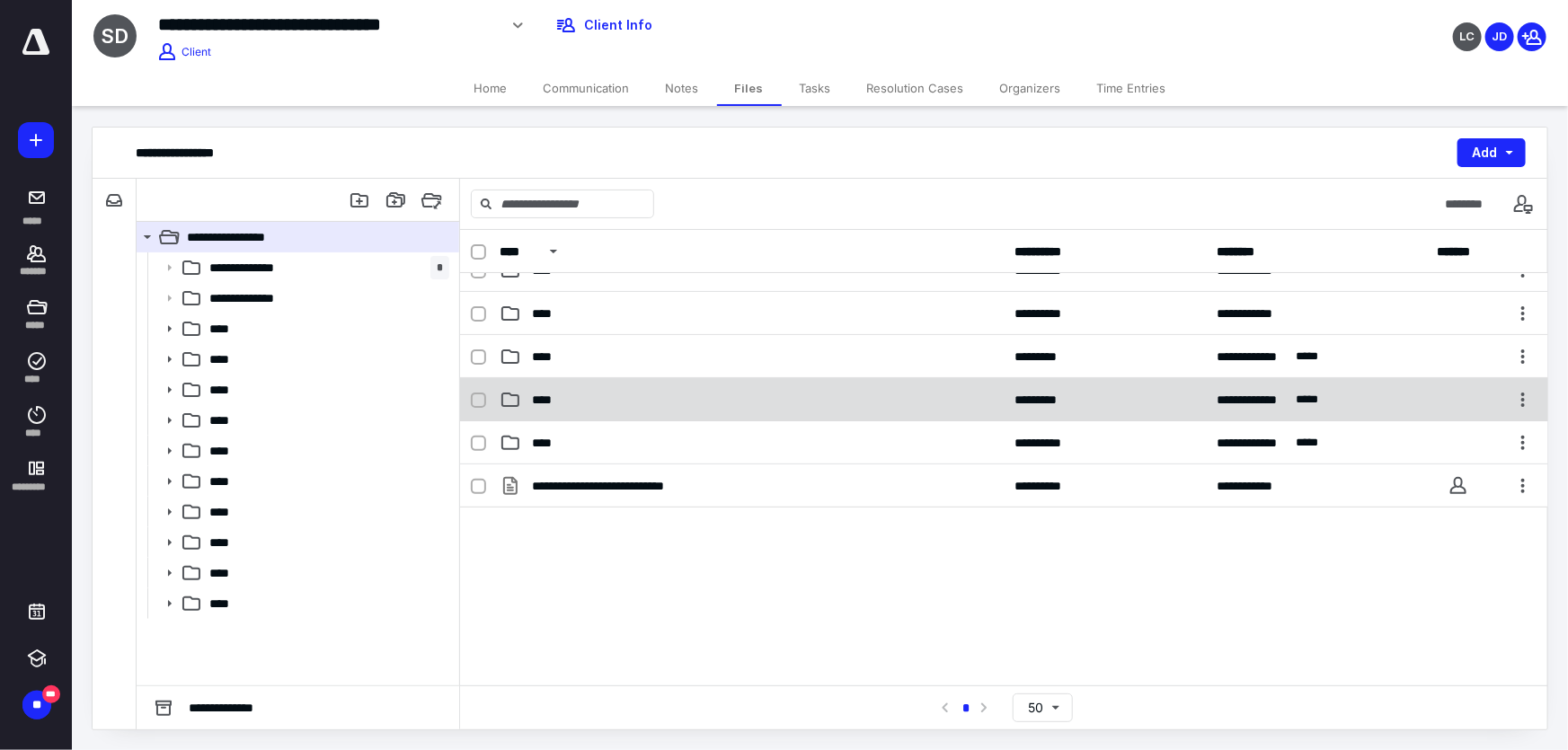 click on "**********" at bounding box center [1004, 400] 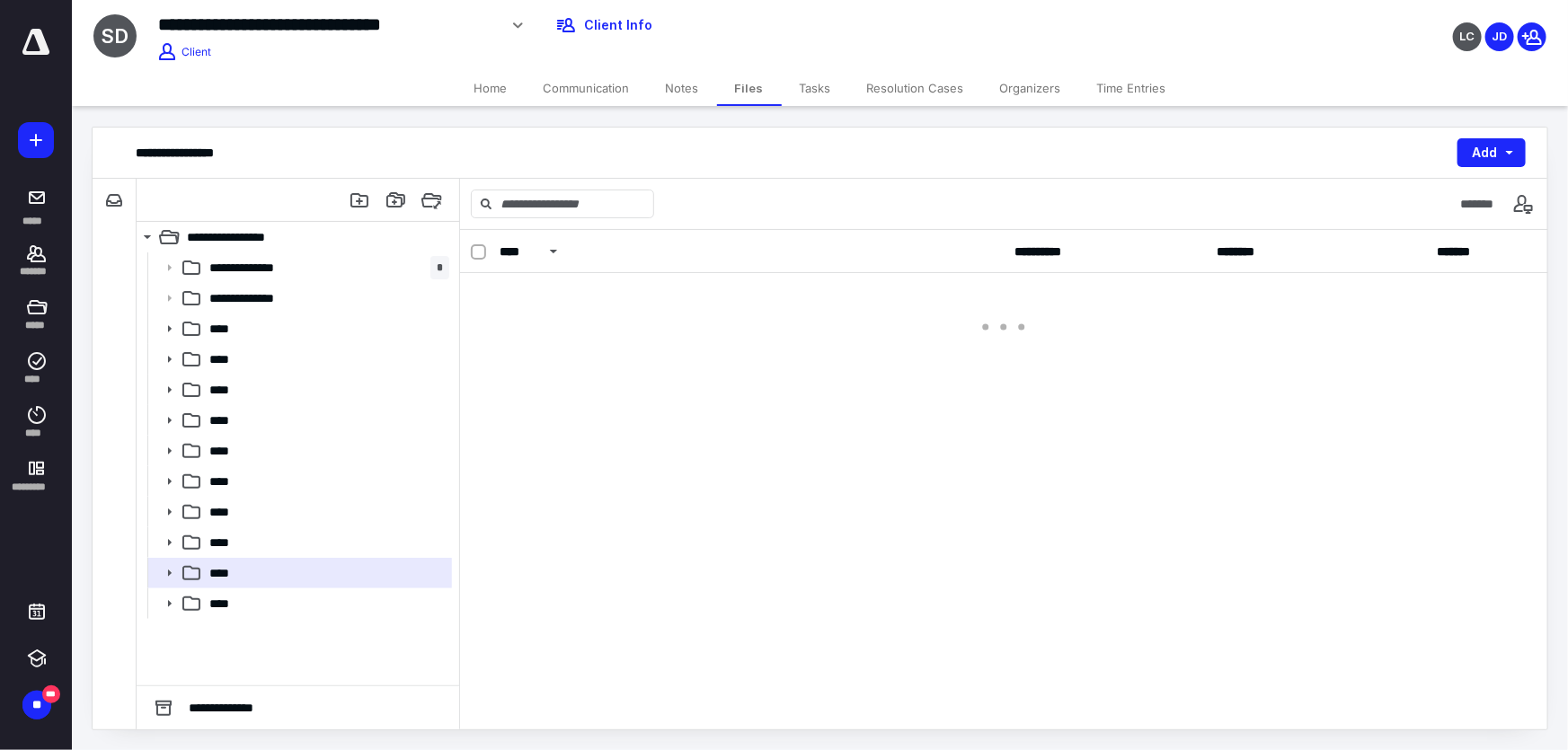 scroll, scrollTop: 0, scrollLeft: 0, axis: both 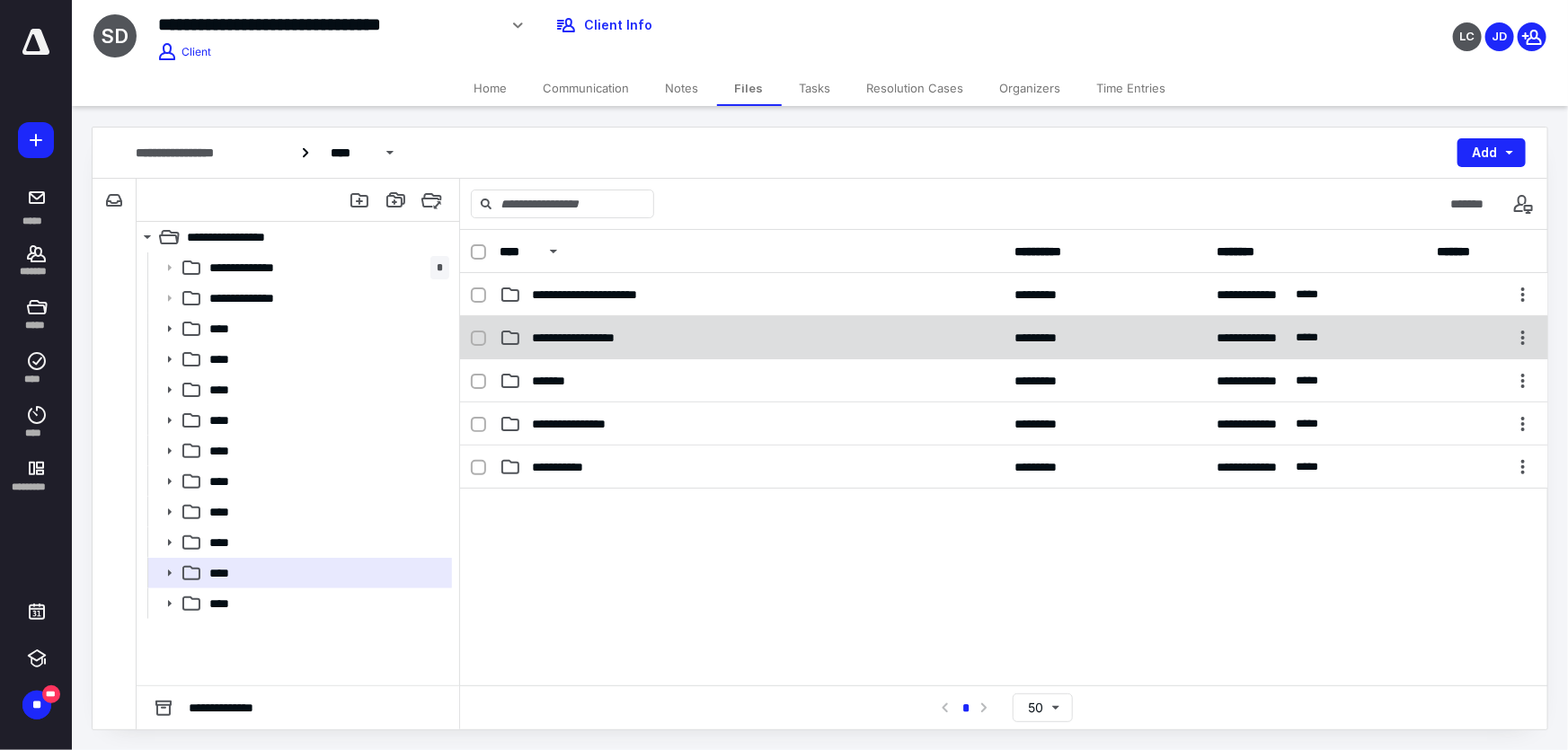 click on "**********" at bounding box center (1004, 338) 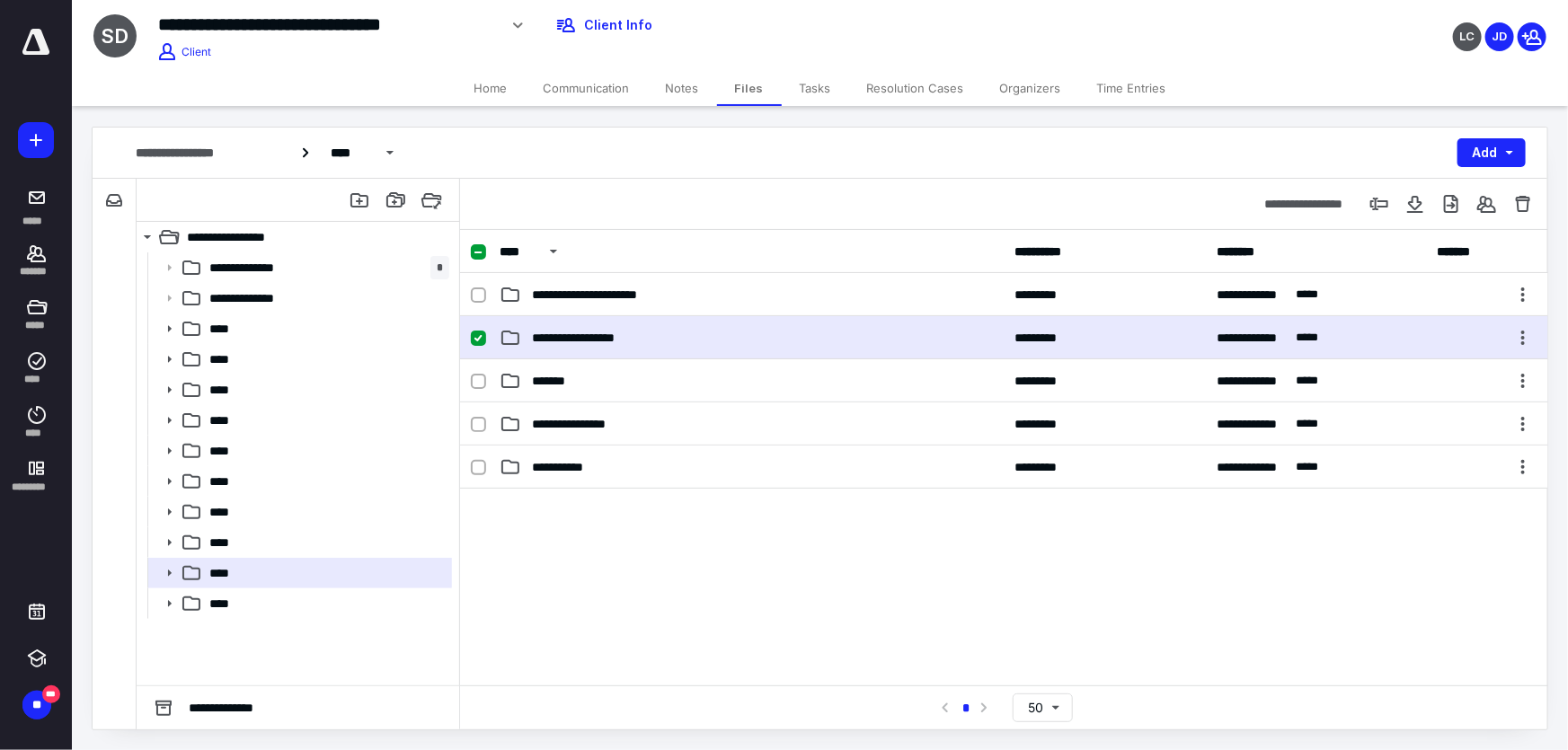 click on "**********" at bounding box center (1004, 338) 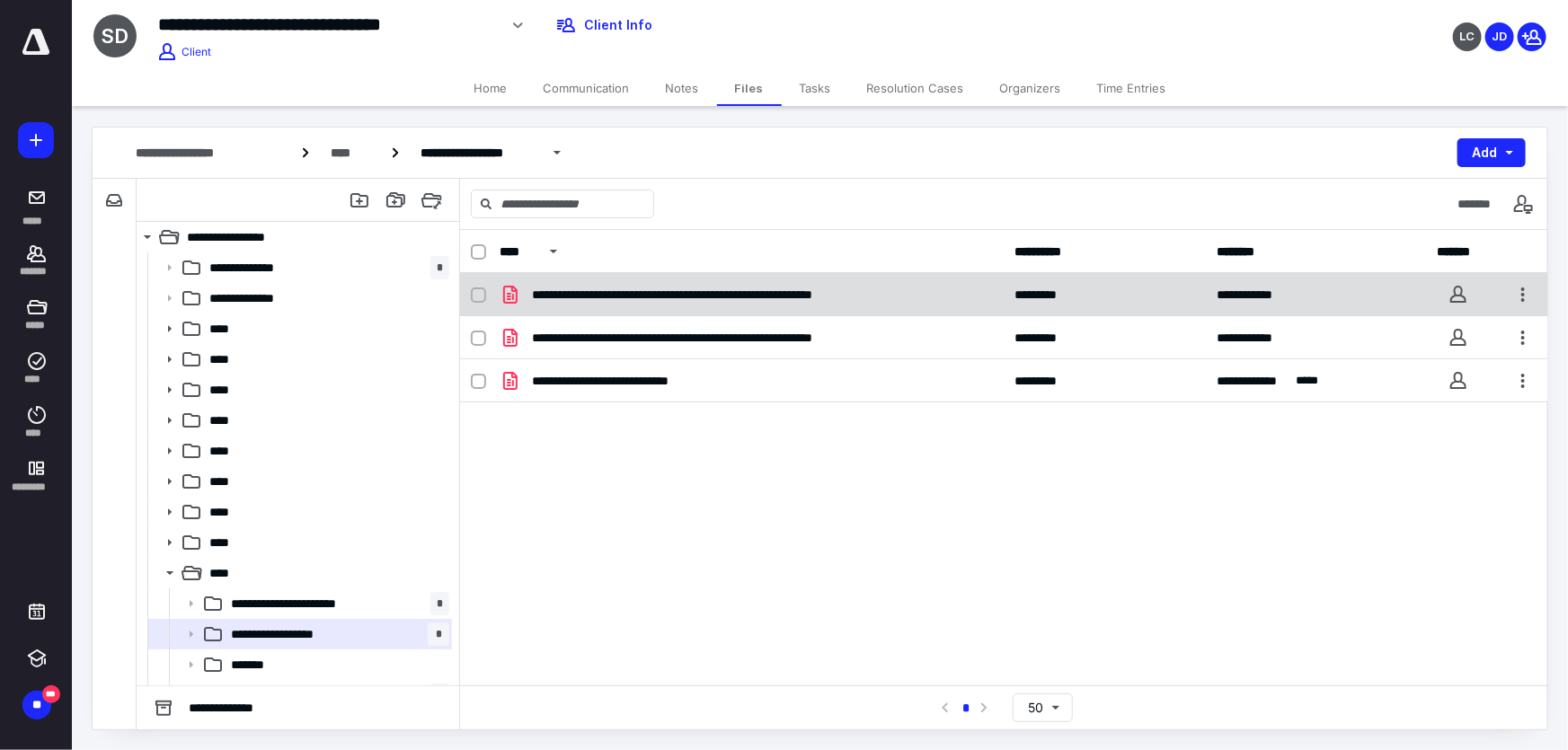 click on "**********" at bounding box center (749, 295) 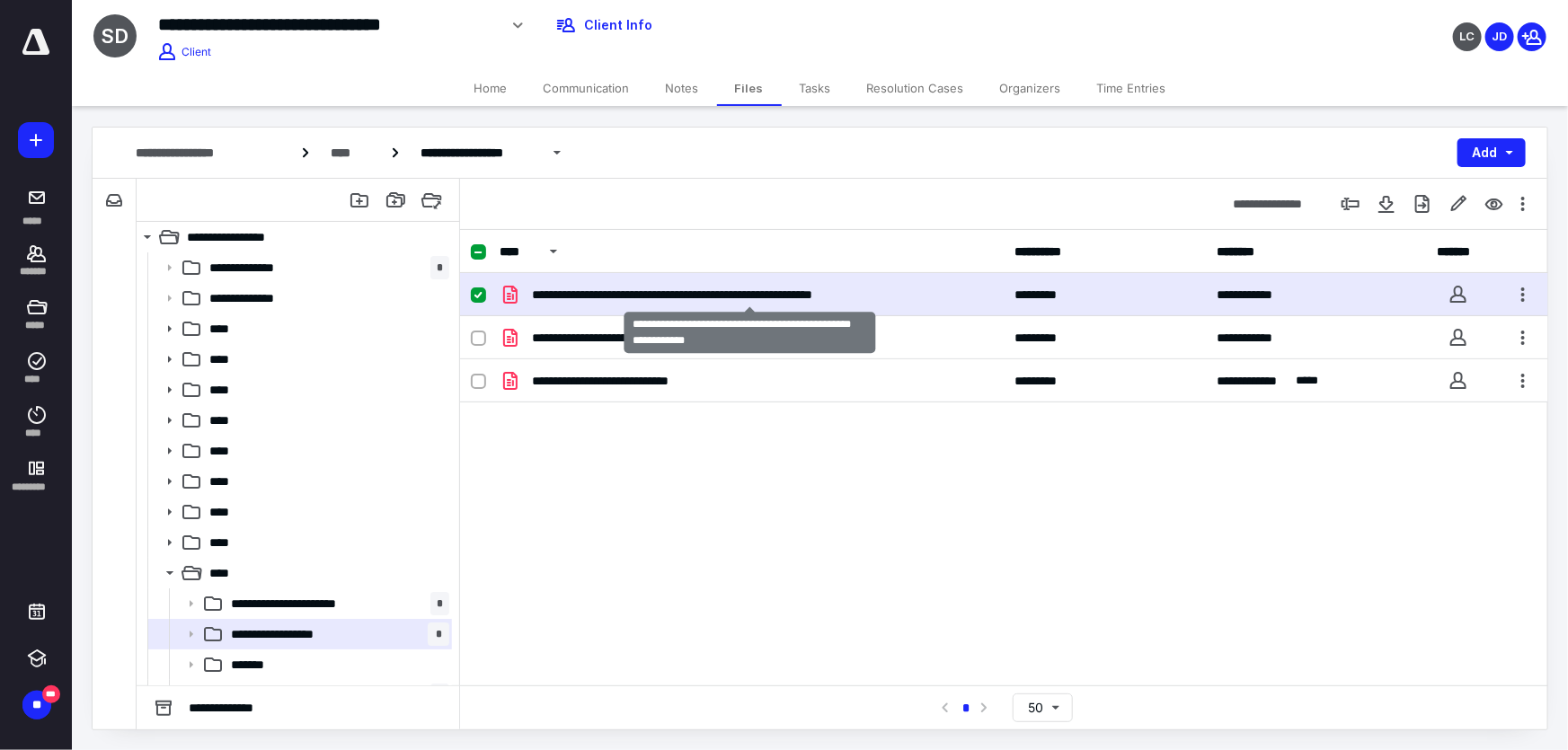 click on "**********" at bounding box center [749, 295] 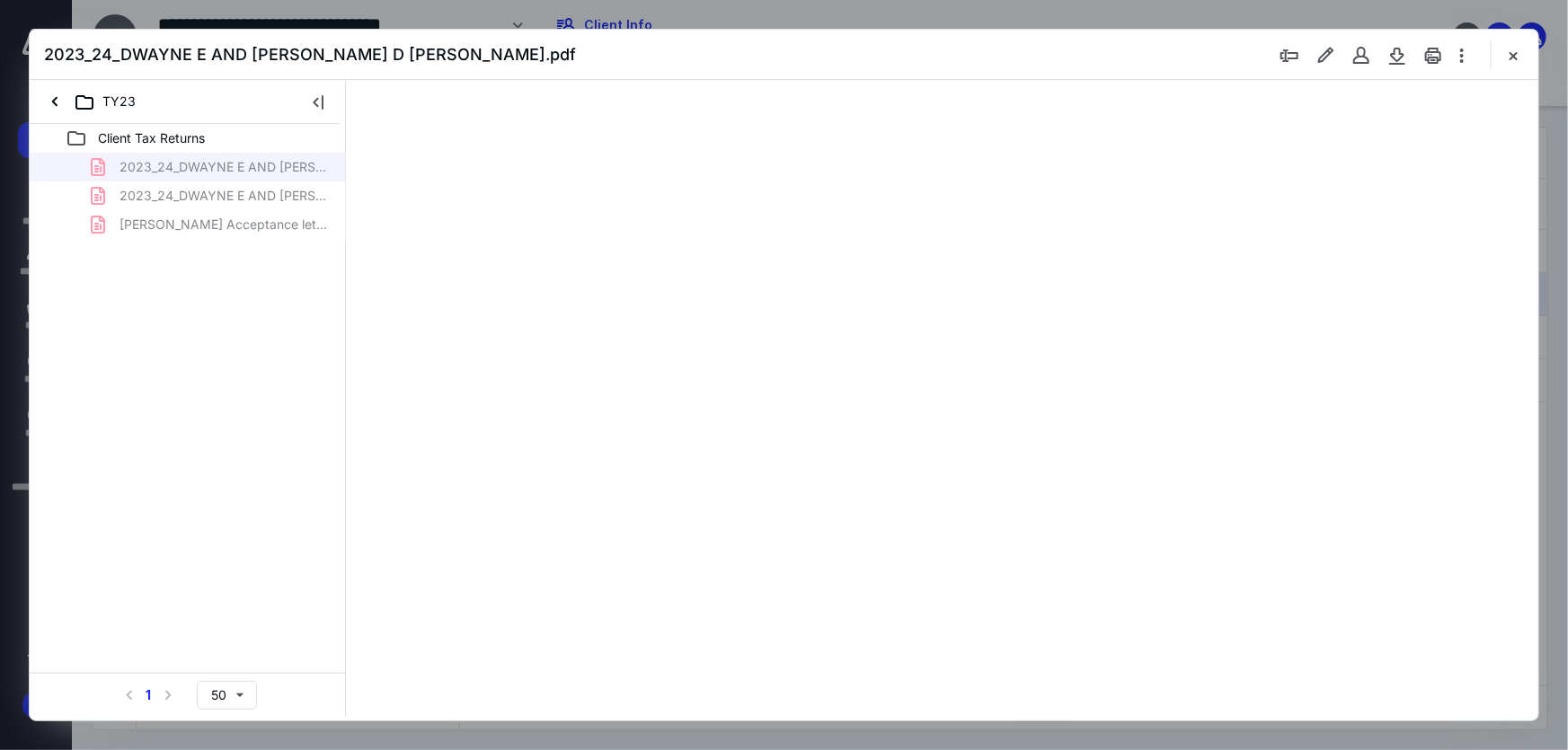 scroll, scrollTop: 0, scrollLeft: 0, axis: both 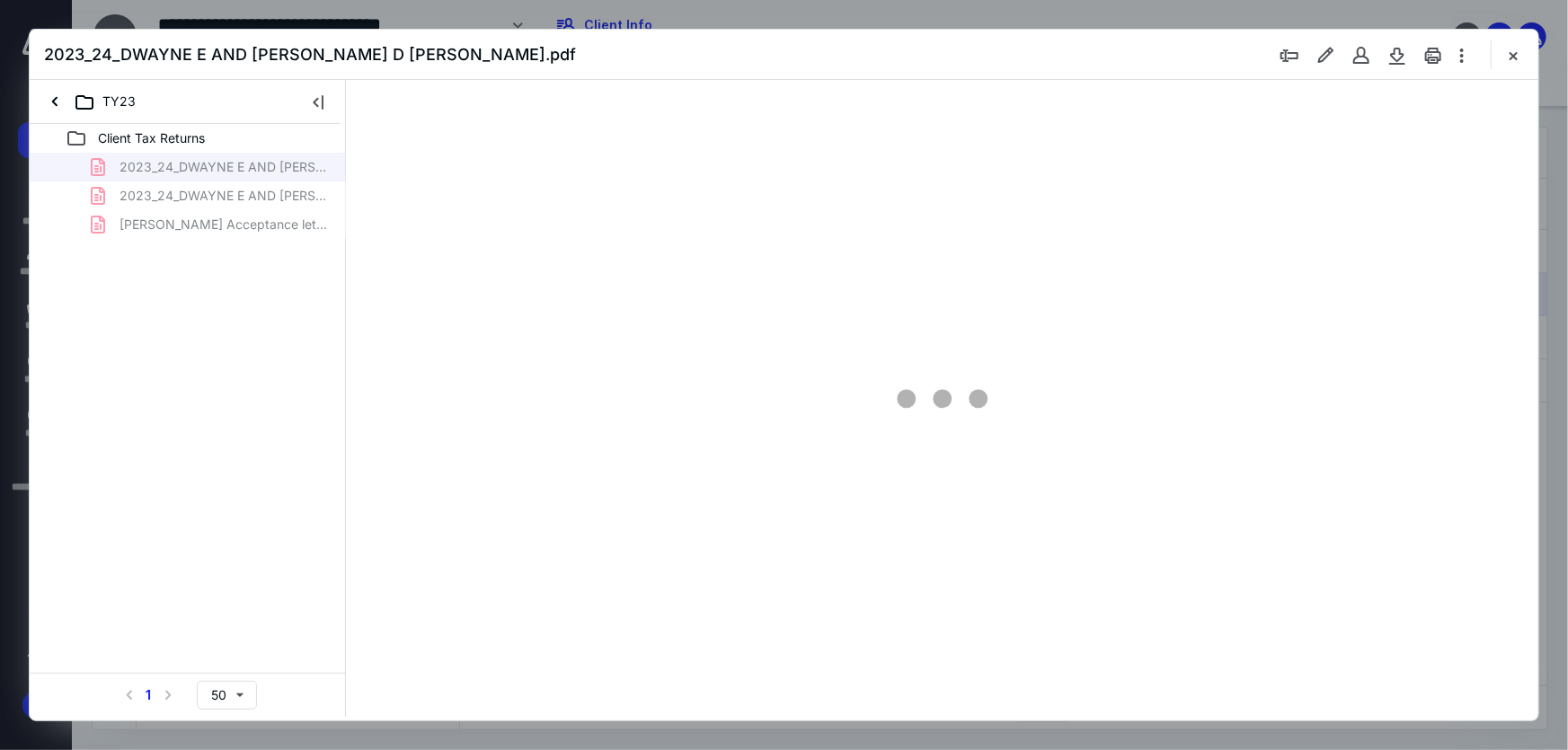 type on "80" 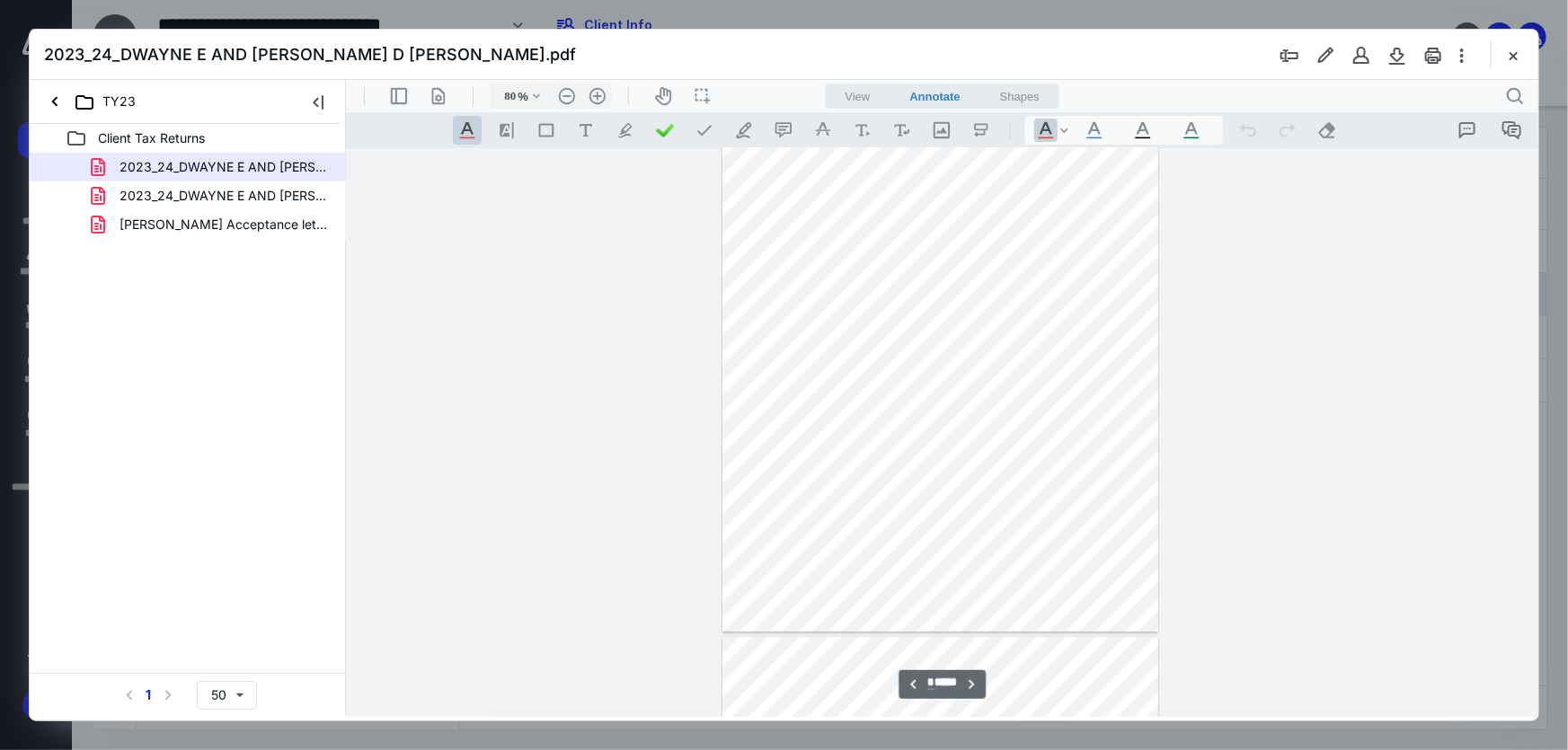 scroll, scrollTop: 2847, scrollLeft: 0, axis: vertical 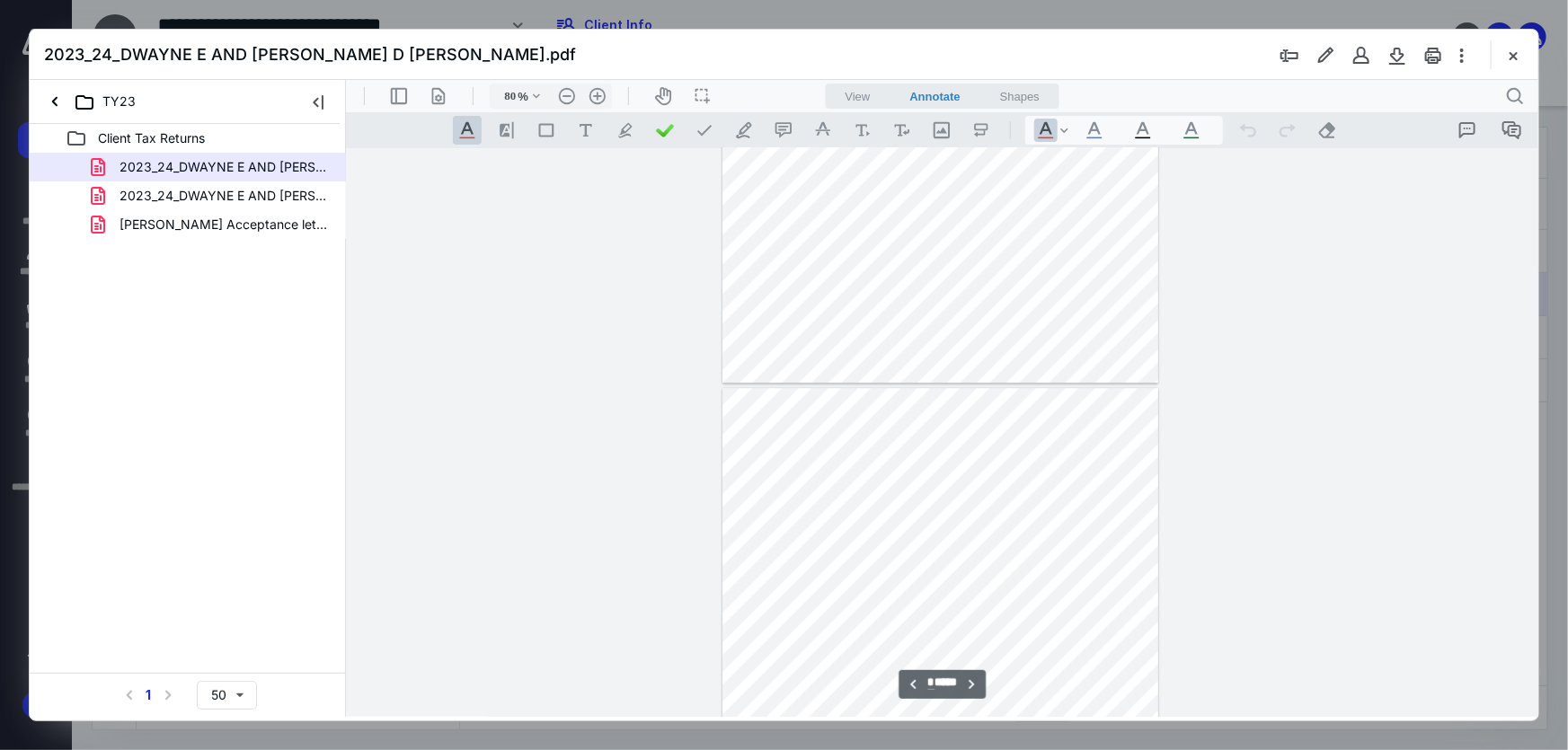 type on "*" 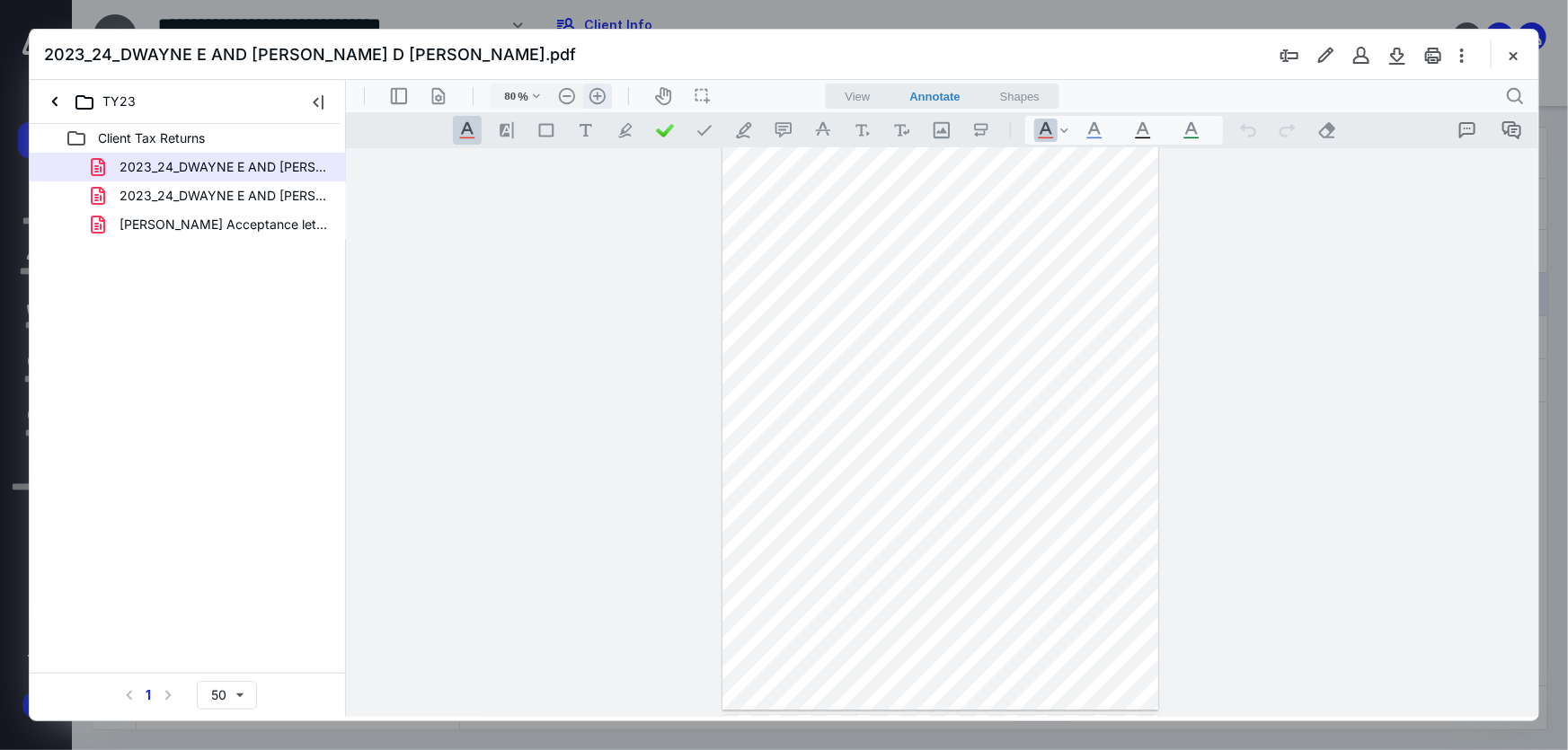 click on ".cls-1{fill:#abb0c4;} icon - header - zoom - in - line" at bounding box center [597, 95] 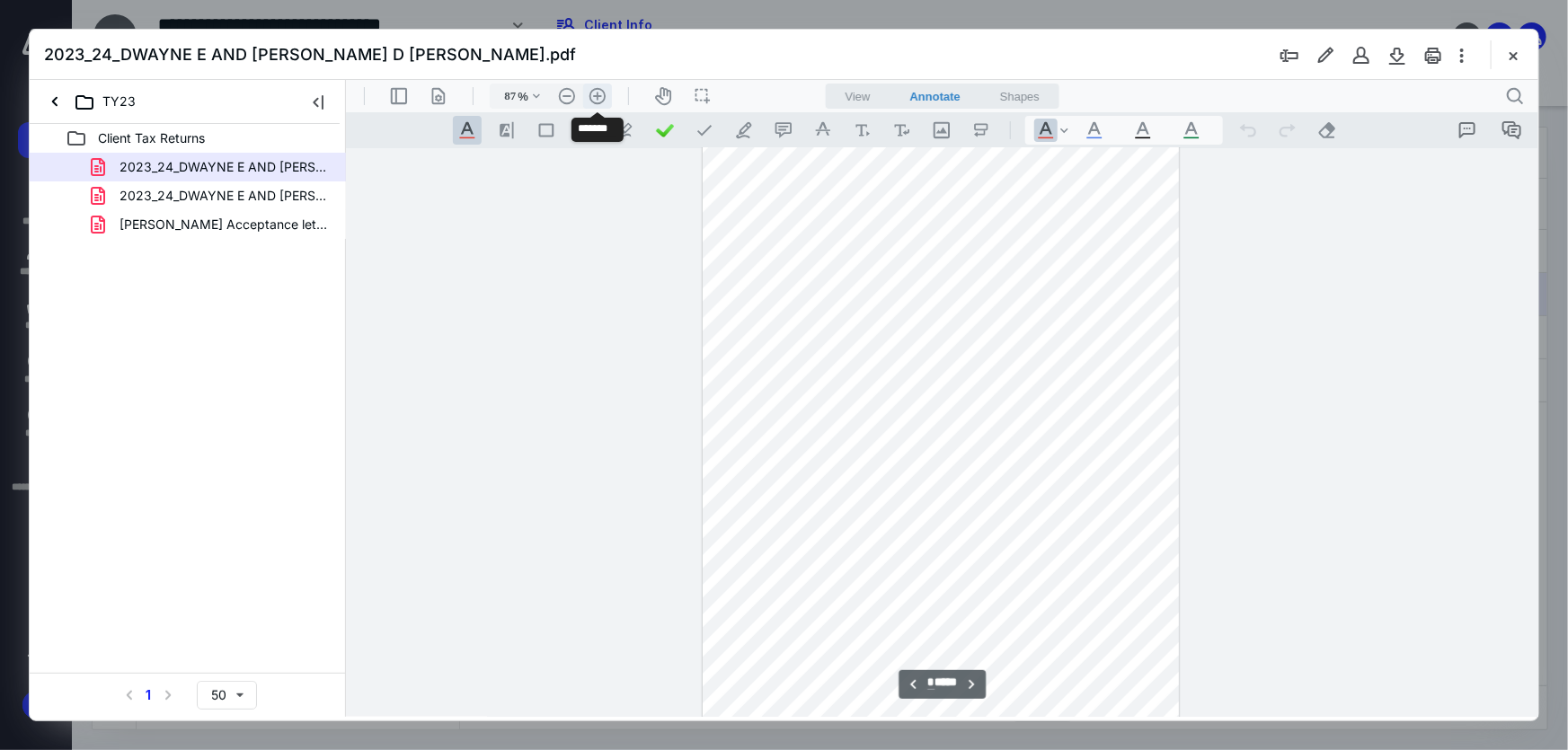 click on ".cls-1{fill:#abb0c4;} icon - header - zoom - in - line" at bounding box center [597, 95] 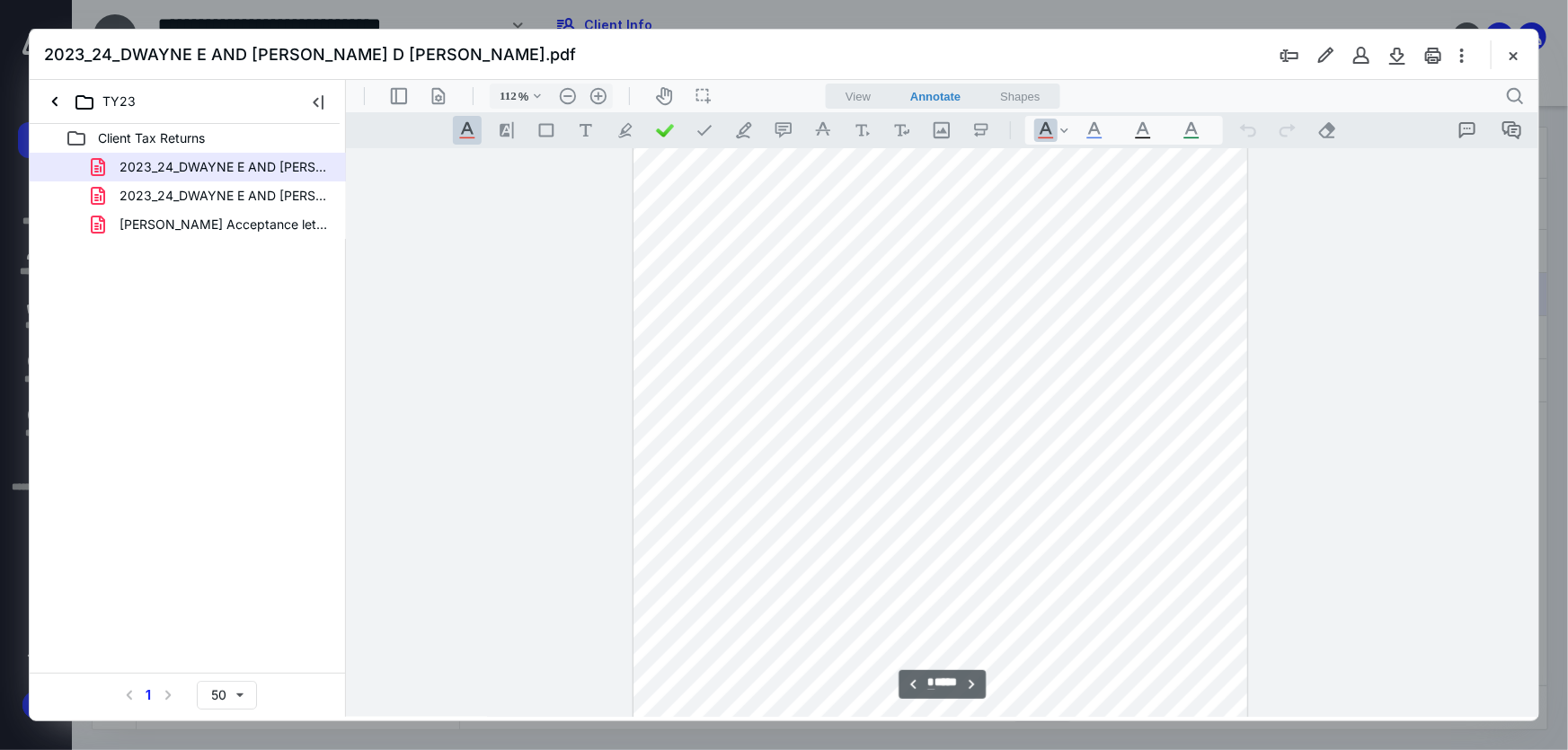 scroll, scrollTop: 3790, scrollLeft: 0, axis: vertical 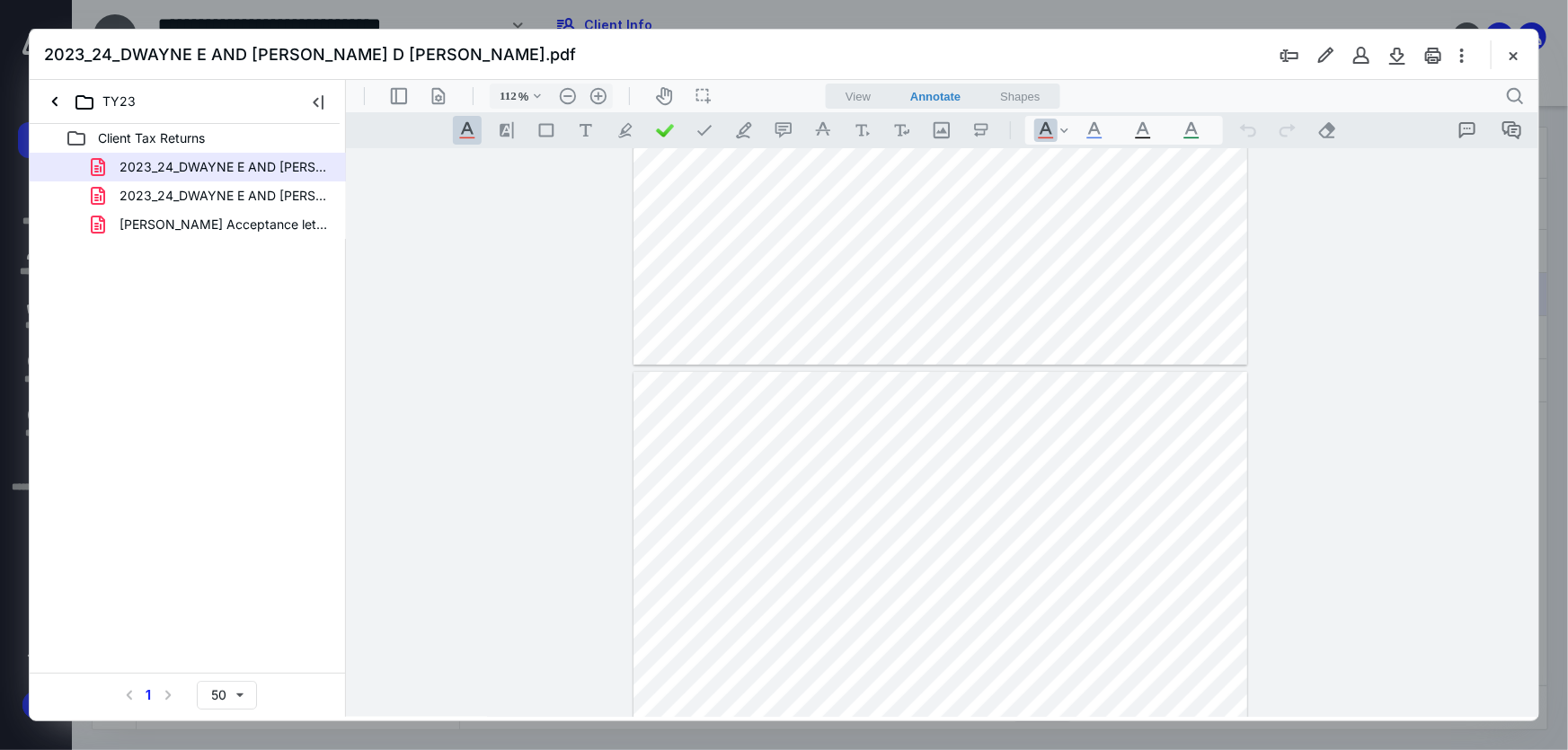 drag, startPoint x: 1510, startPoint y: 53, endPoint x: 1469, endPoint y: 18, distance: 53.907328 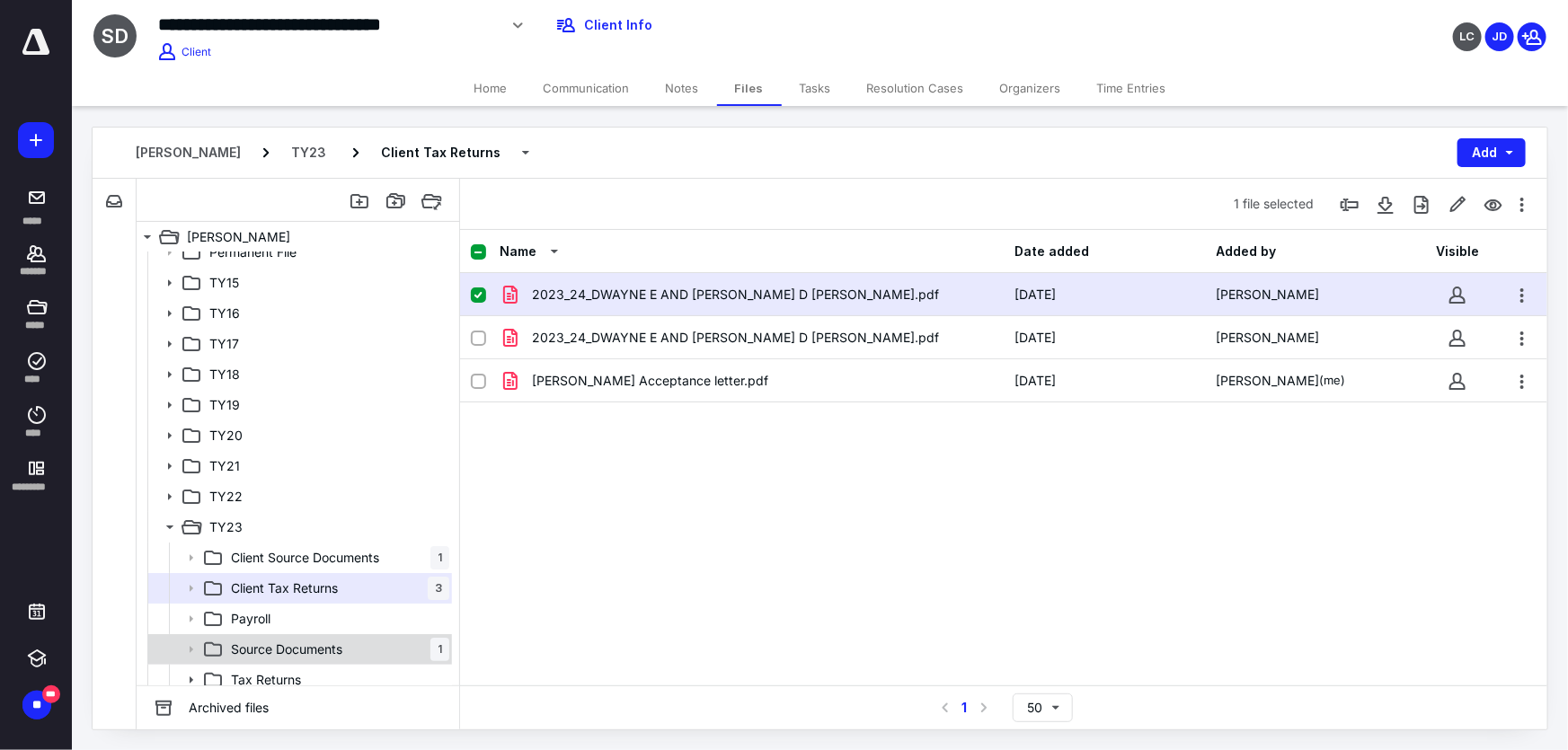 scroll, scrollTop: 85, scrollLeft: 0, axis: vertical 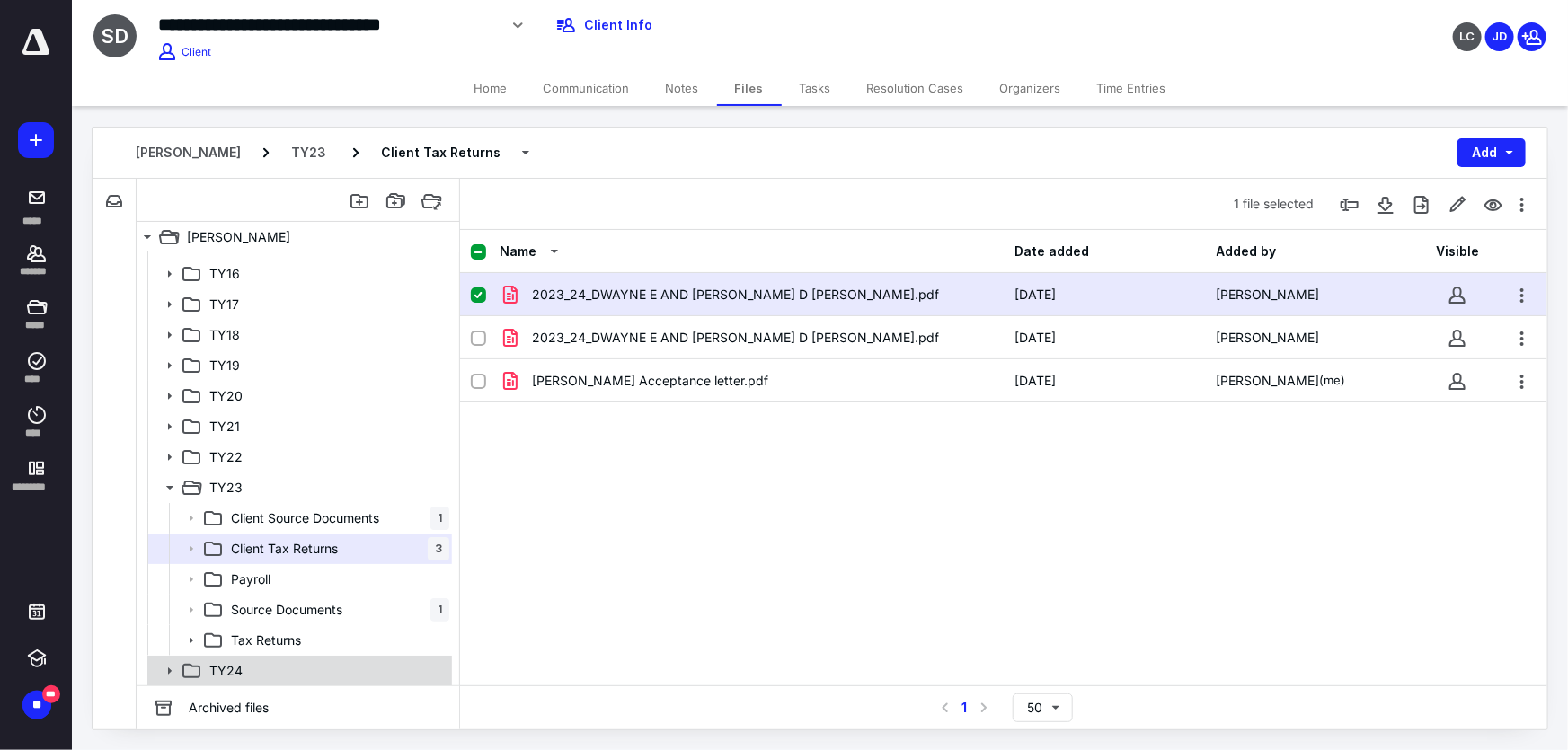 click on "TY24" at bounding box center [298, 671] 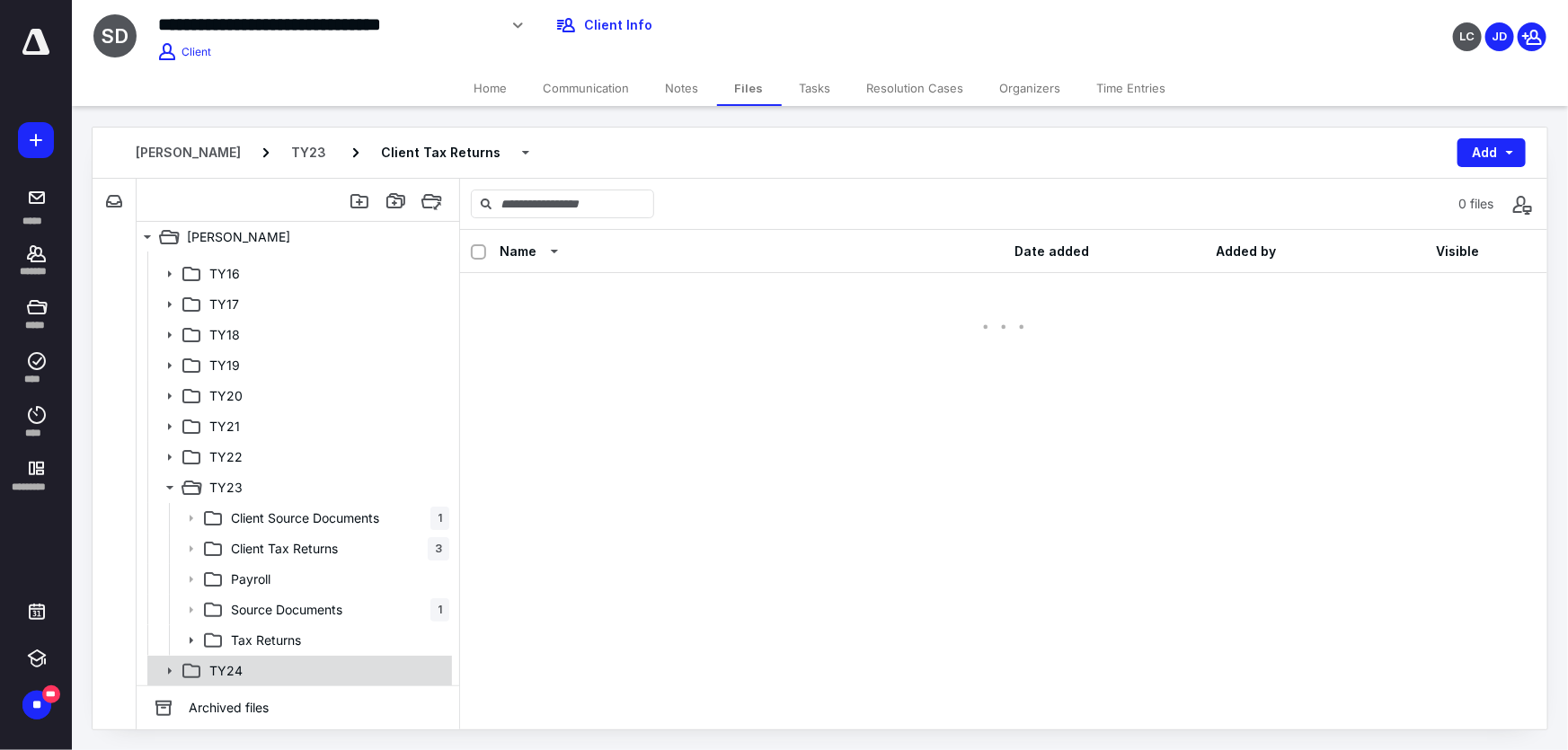 click on "TY24" at bounding box center (298, 671) 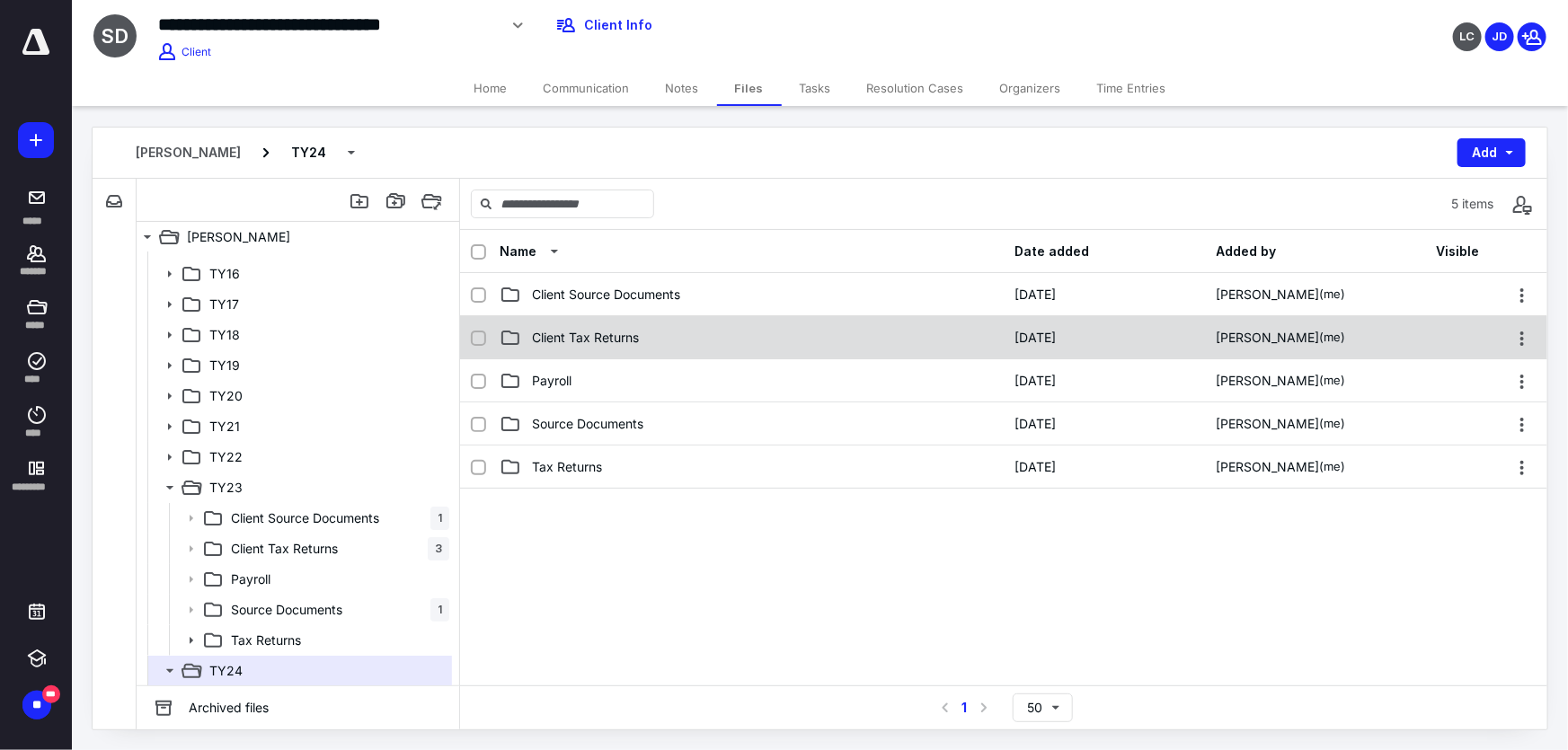 click on "Client Tax Returns" at bounding box center (751, 338) 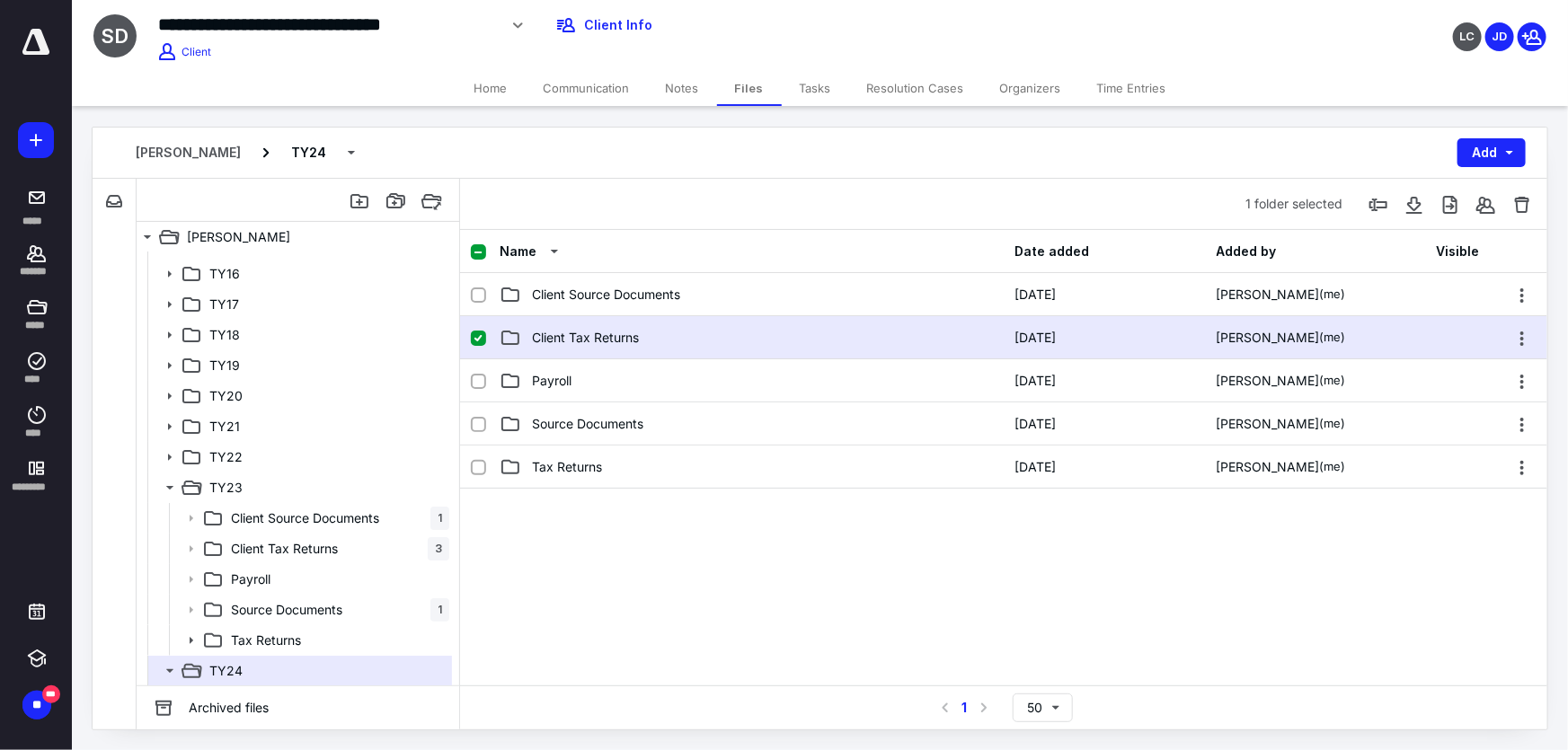click on "Client Tax Returns" at bounding box center (751, 338) 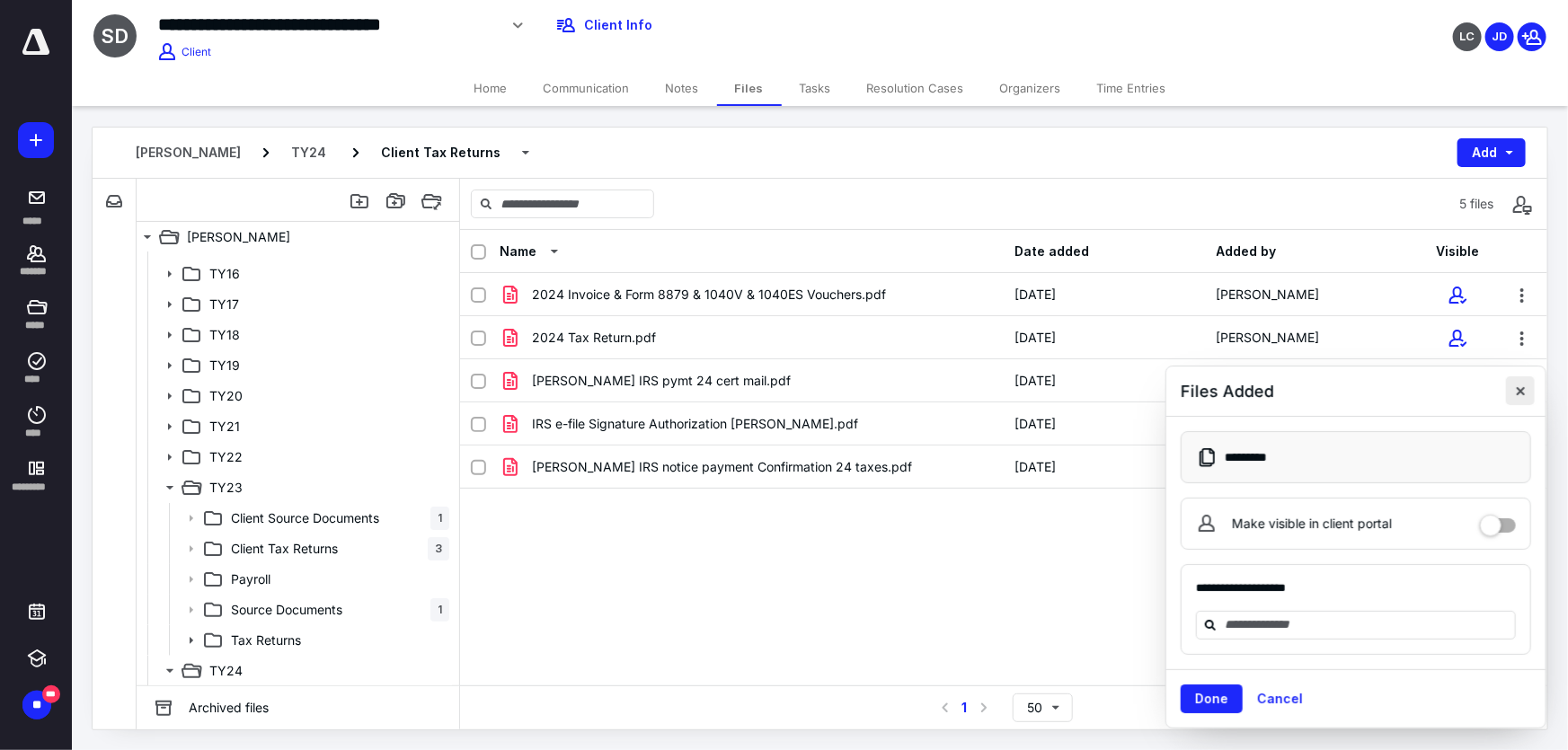click at bounding box center (1520, 391) 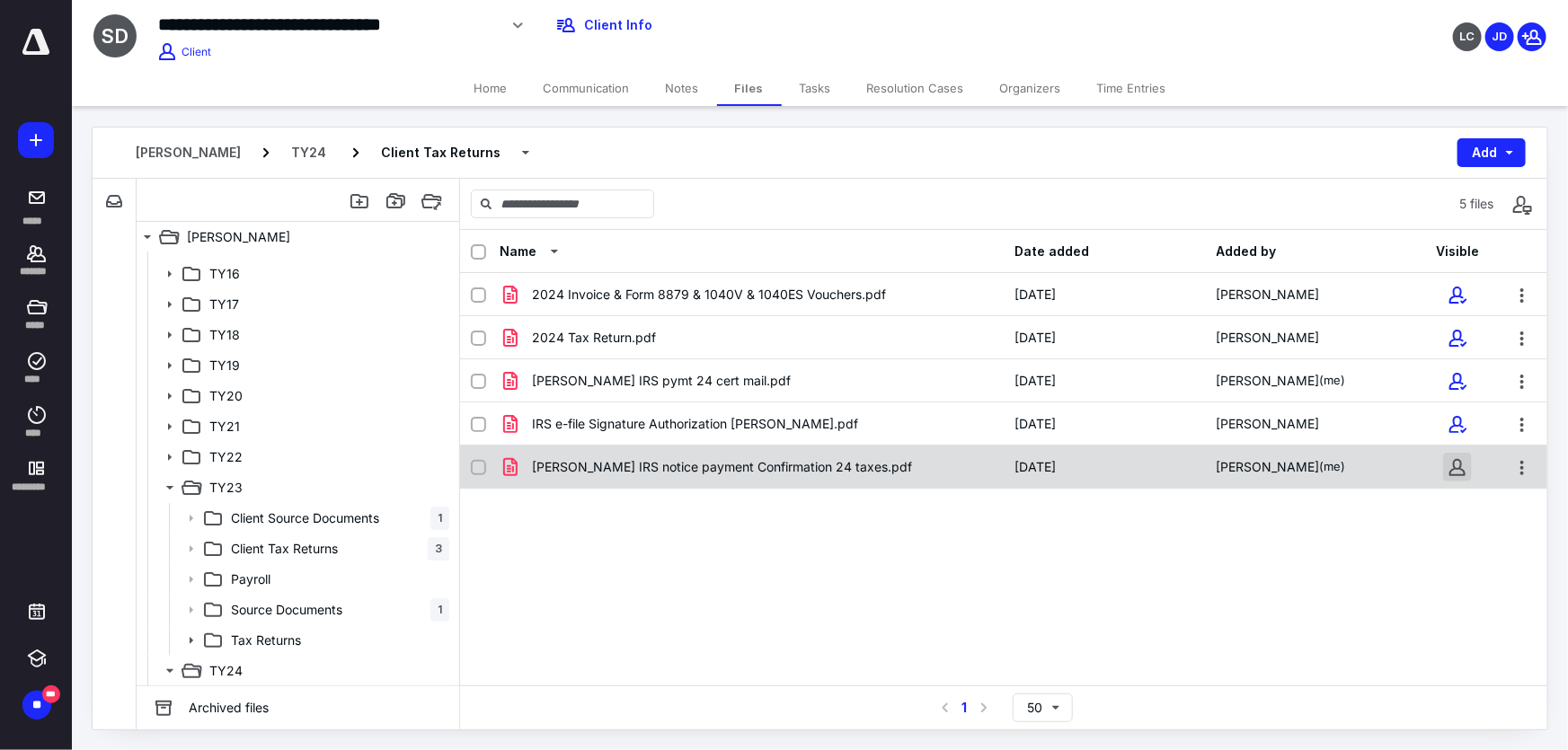 click at bounding box center (1457, 467) 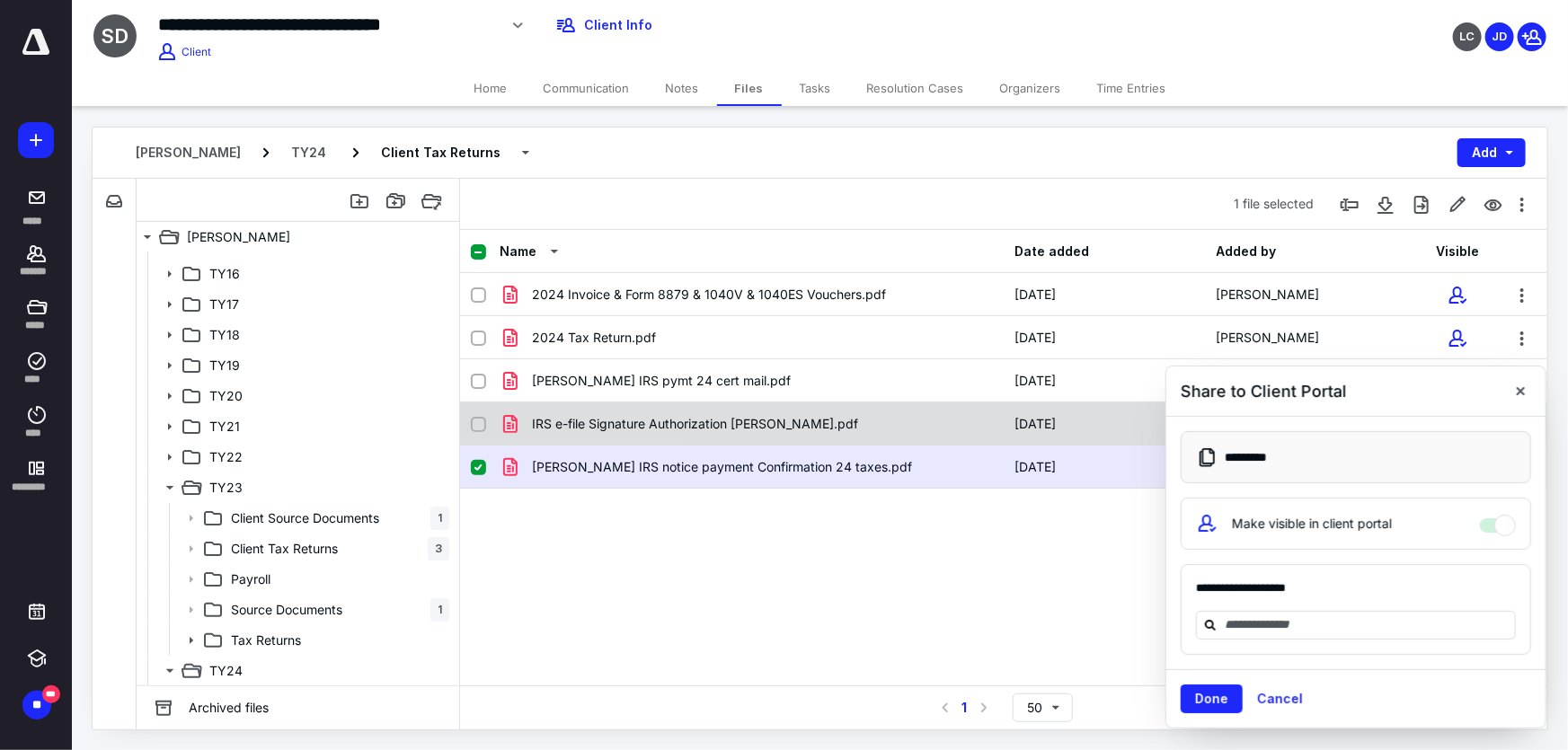 drag, startPoint x: 1518, startPoint y: 394, endPoint x: 1227, endPoint y: 440, distance: 294.61331 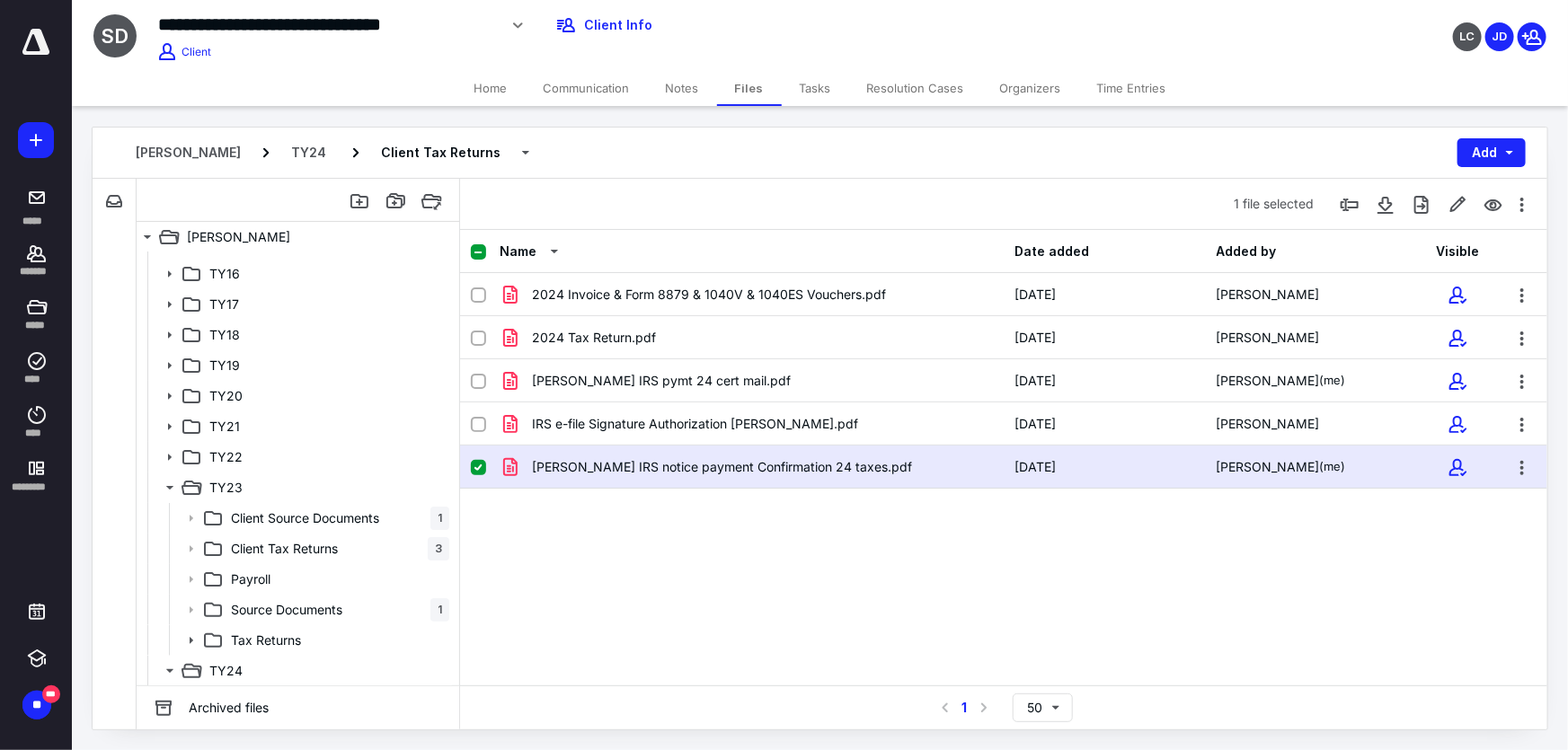 drag, startPoint x: 964, startPoint y: 544, endPoint x: 871, endPoint y: 463, distance: 123.3288 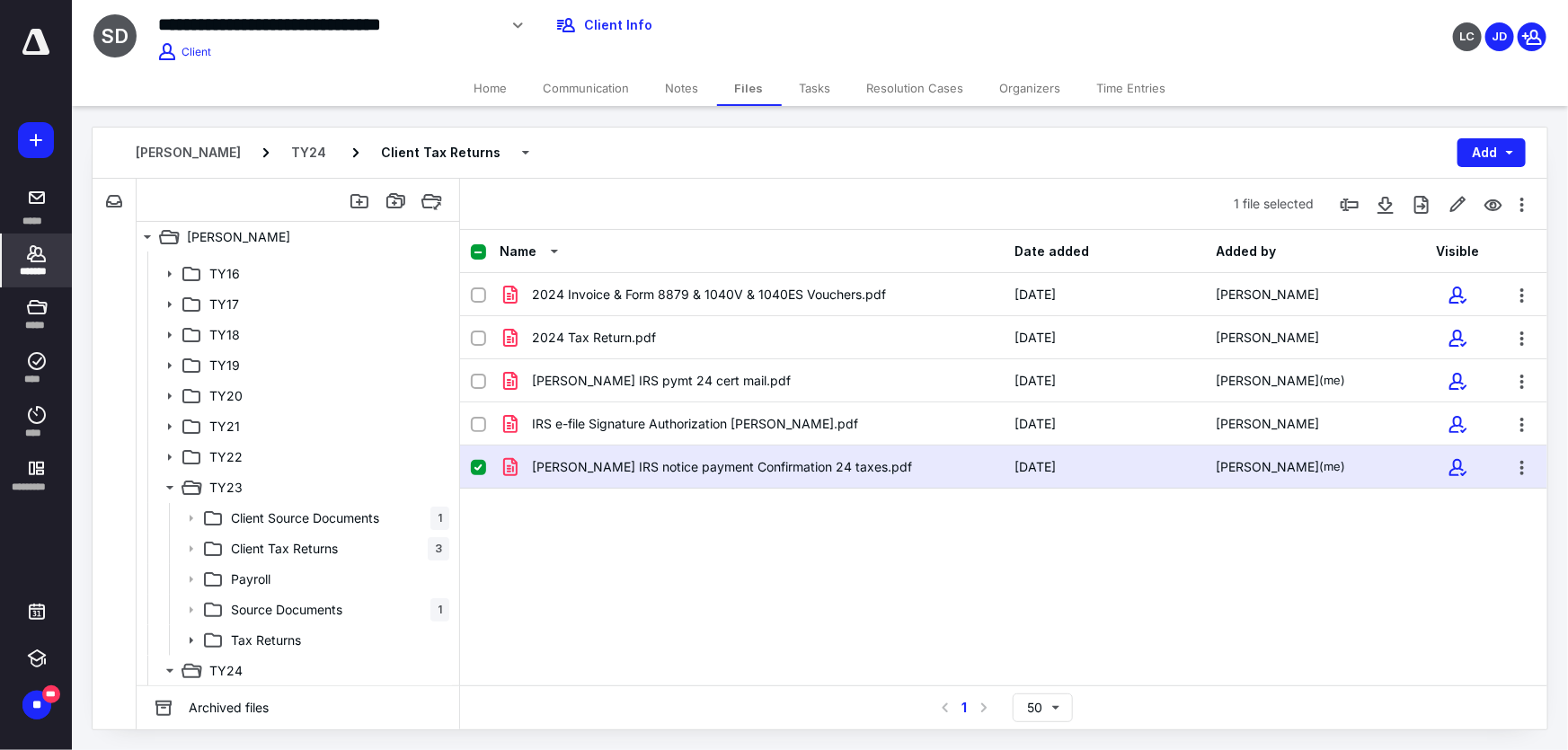 click 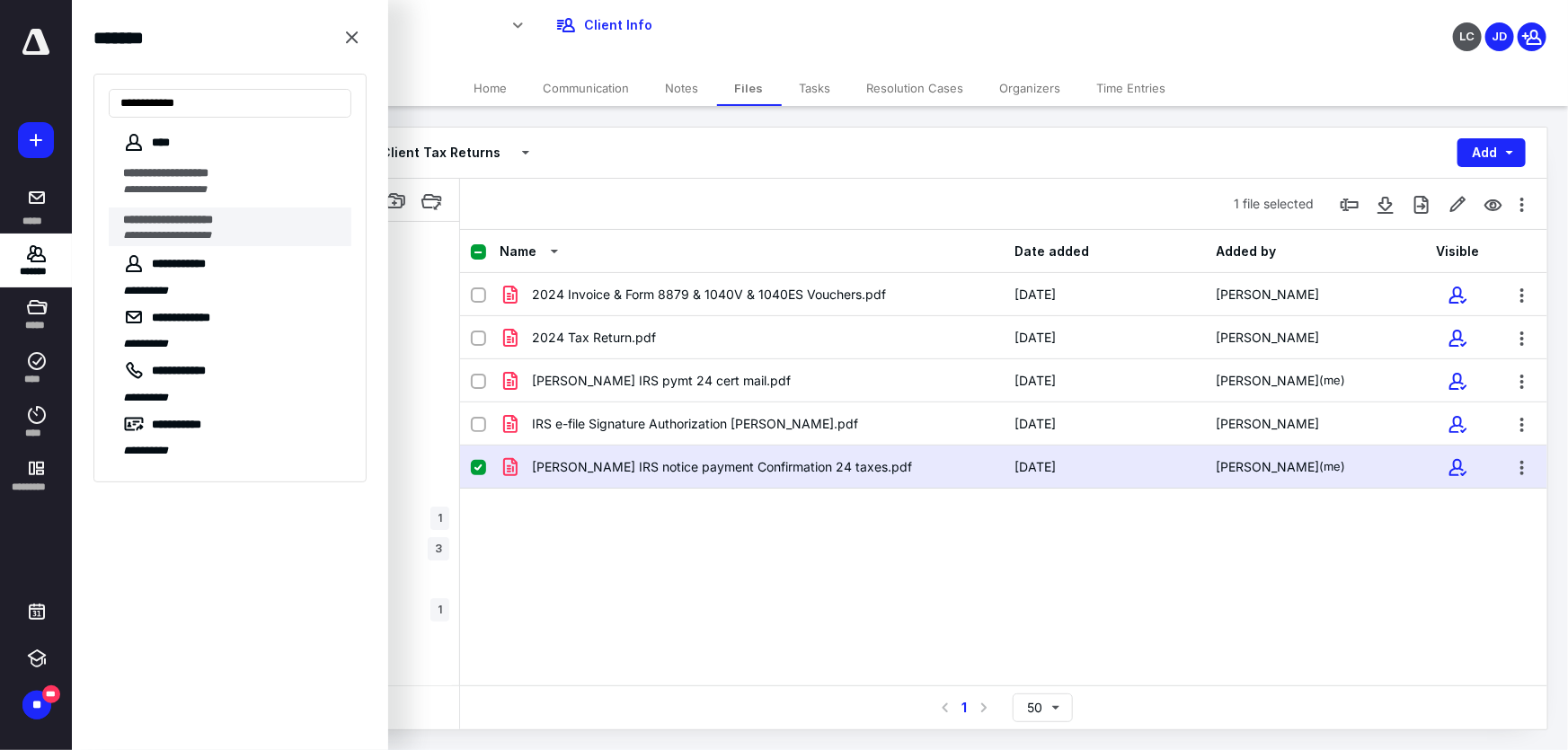 type on "**********" 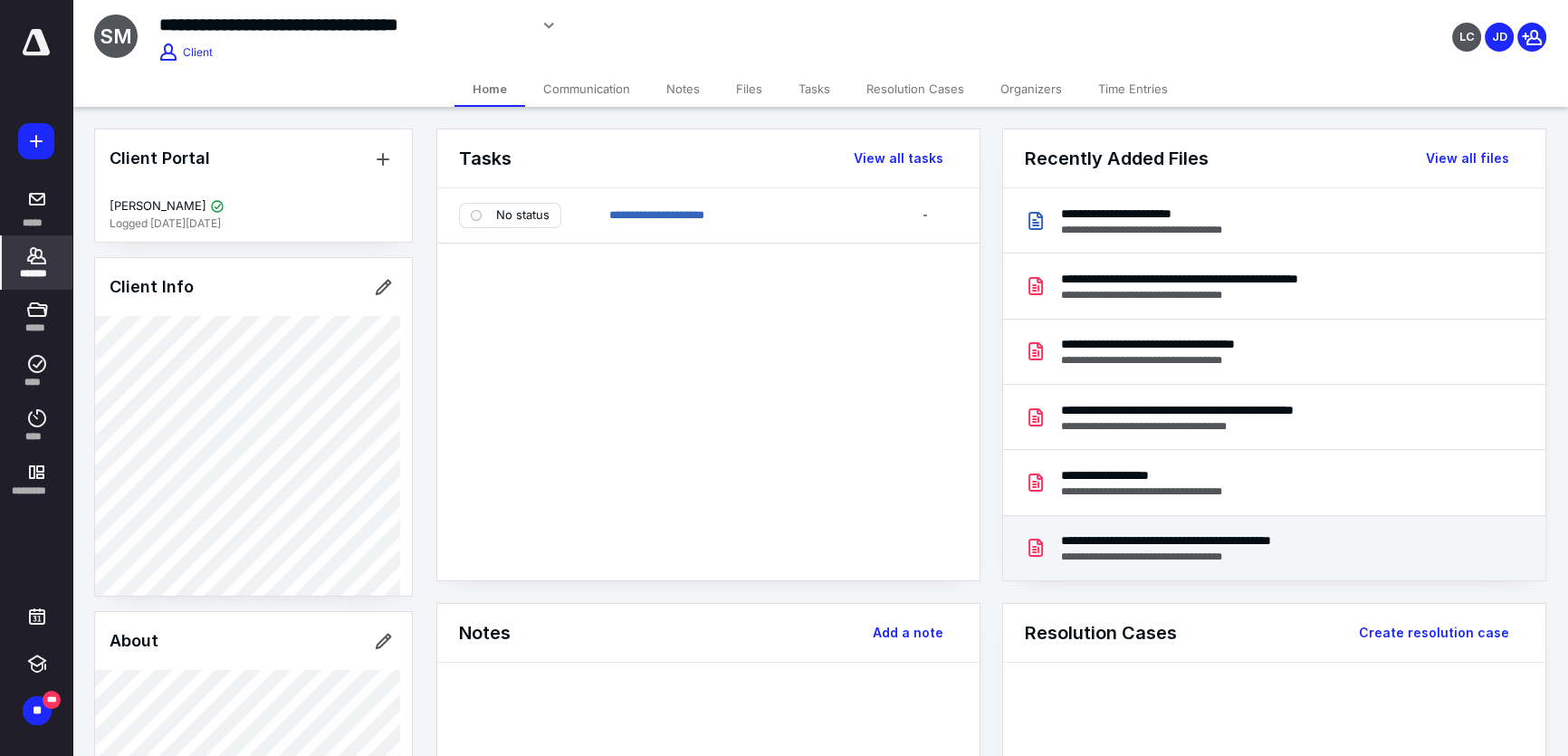 click on "**********" at bounding box center [1212, 541] 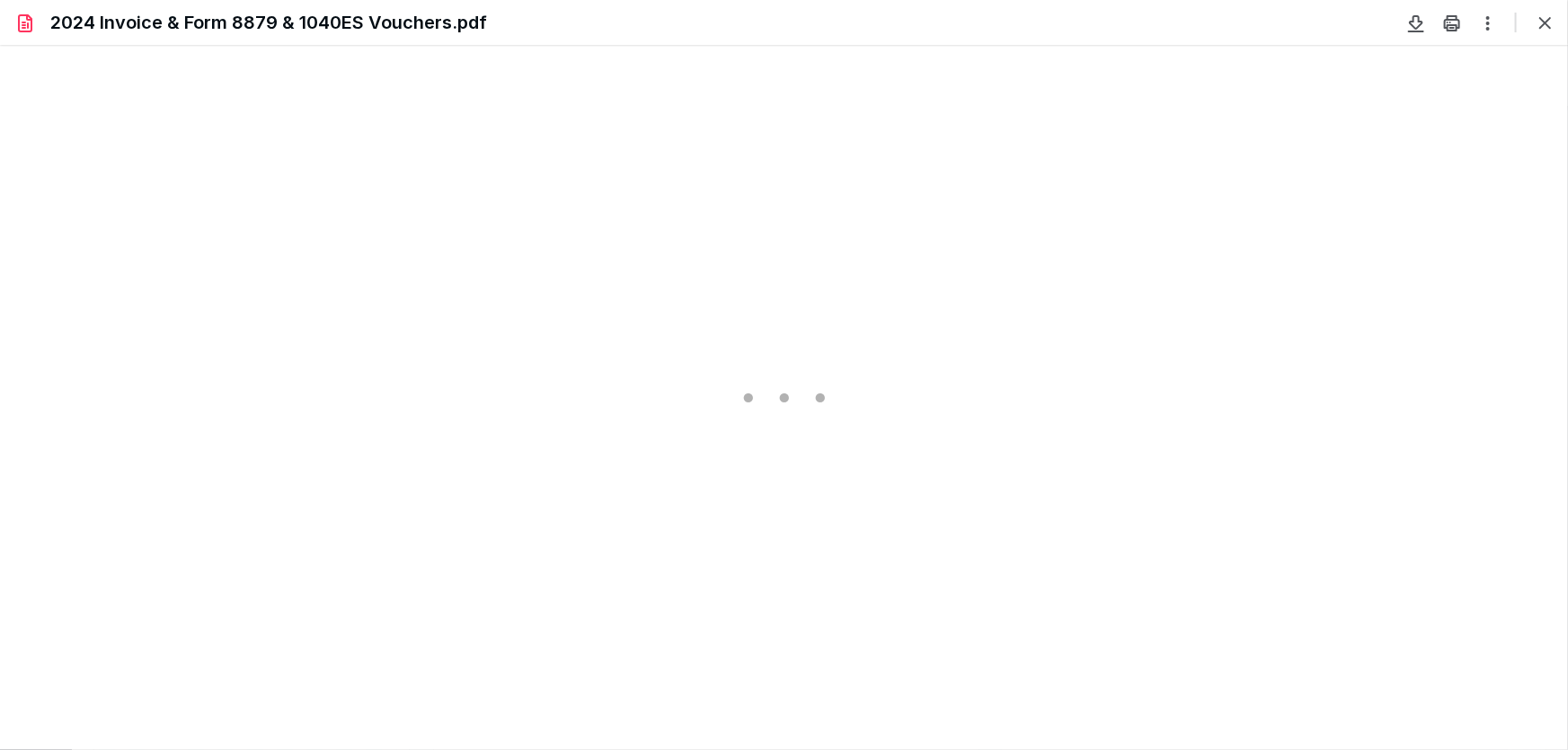 scroll, scrollTop: 0, scrollLeft: 0, axis: both 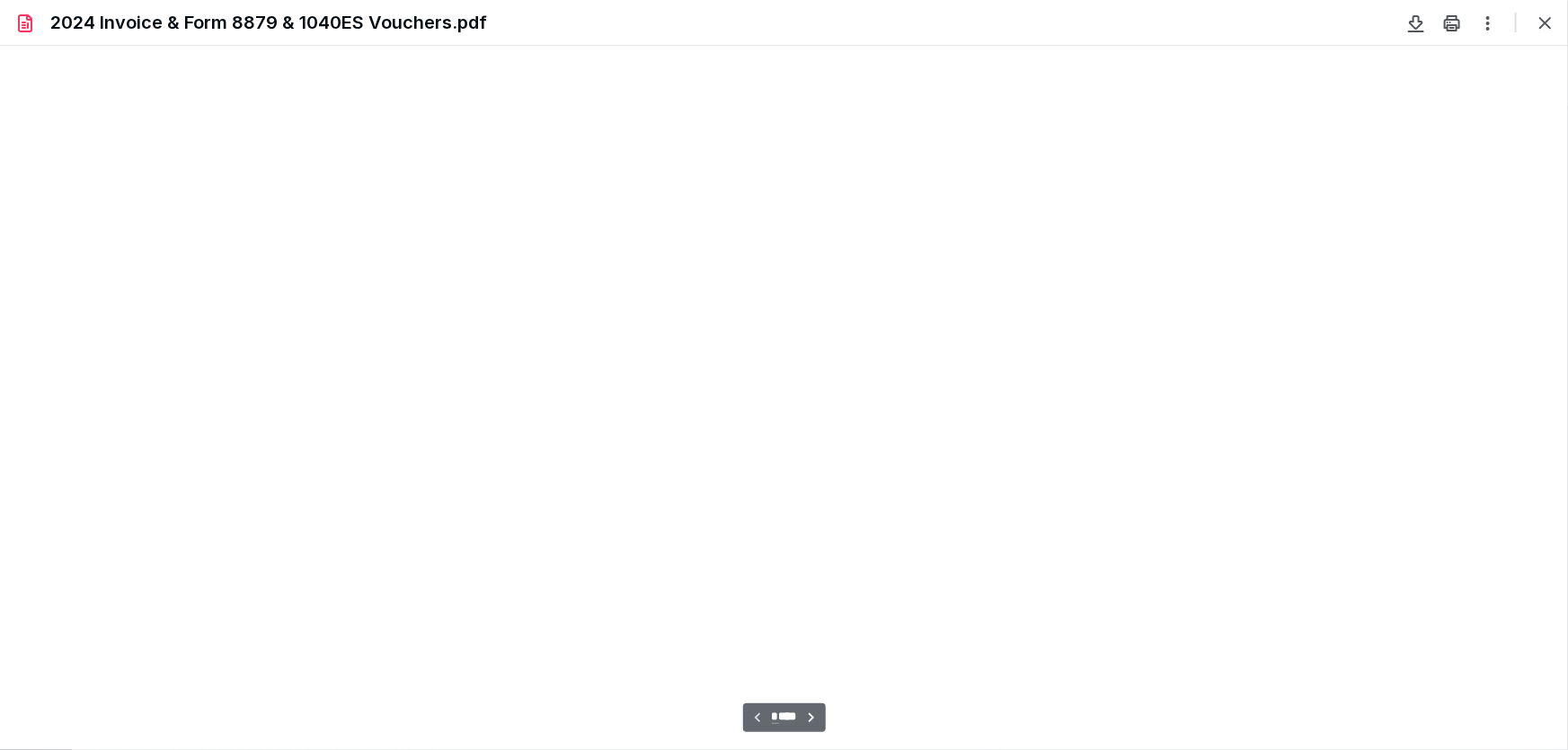 type on "94" 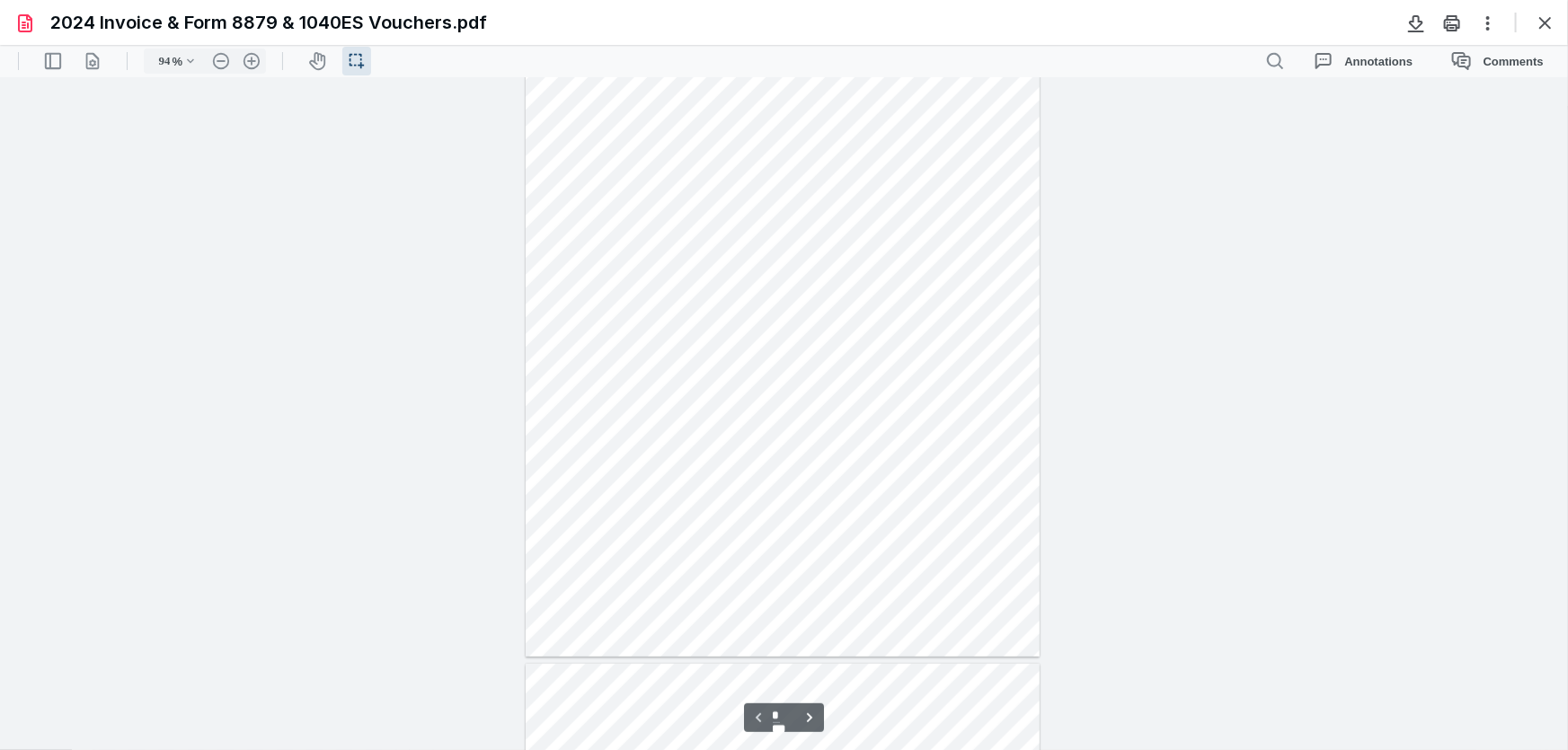 scroll, scrollTop: 117, scrollLeft: 0, axis: vertical 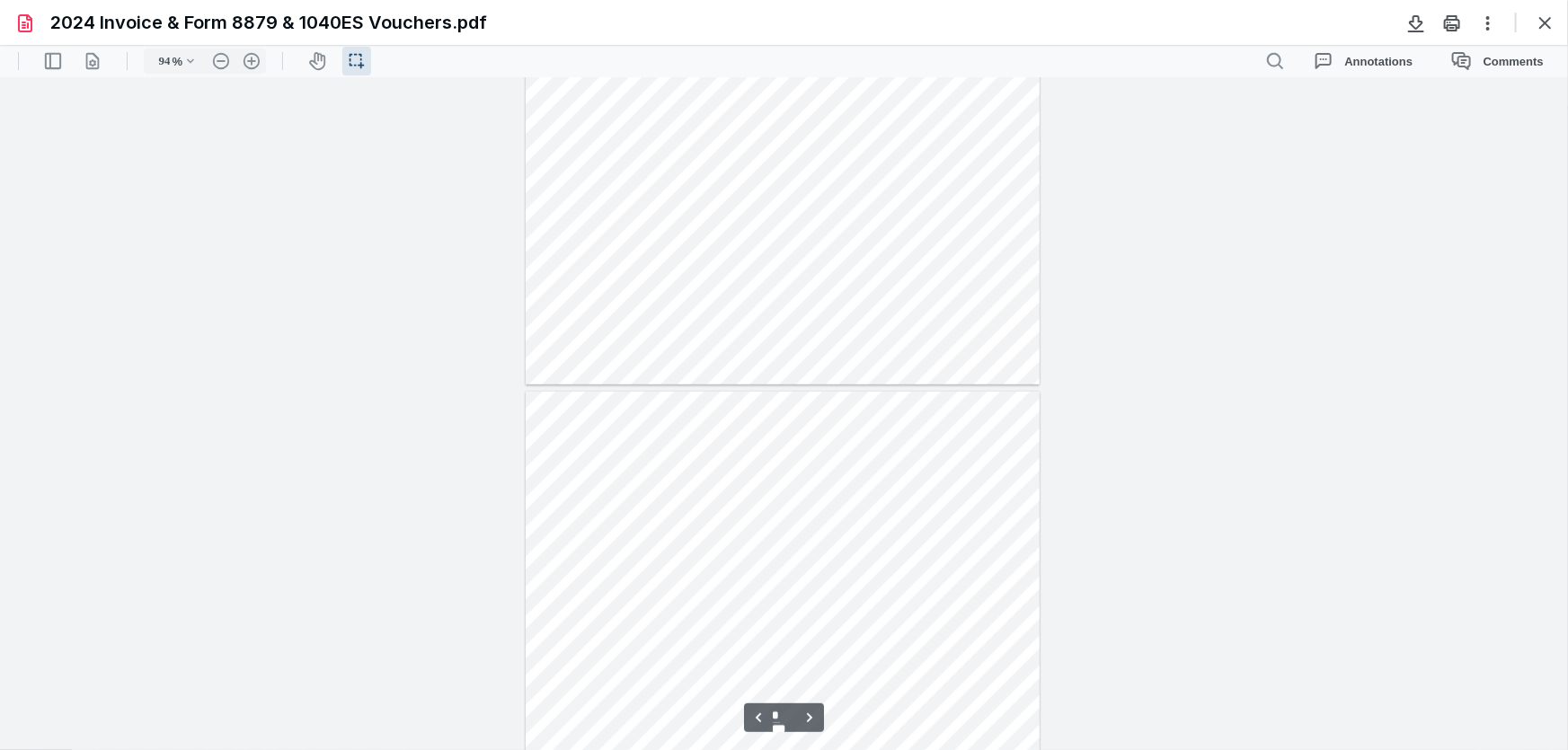type on "*" 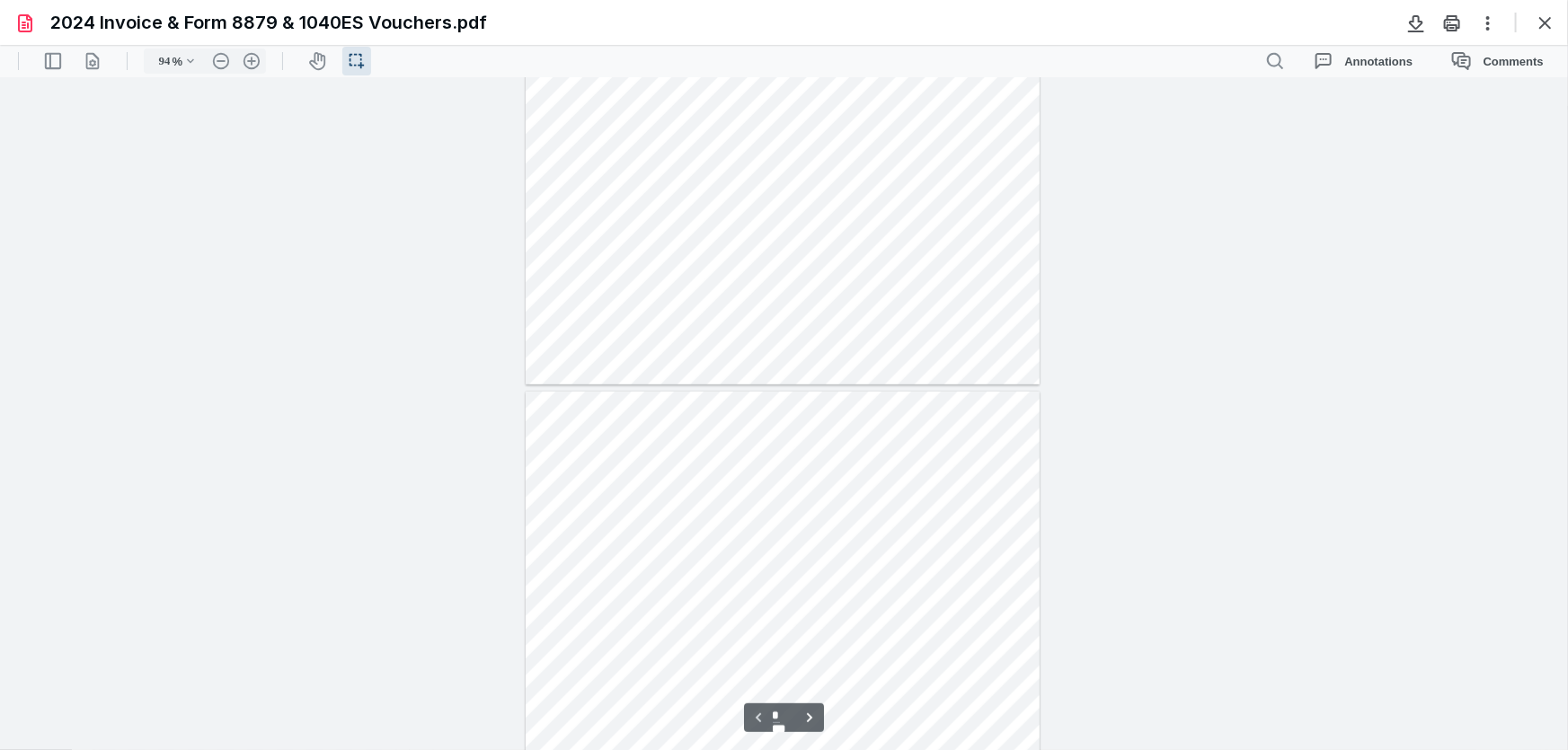 scroll, scrollTop: 36, scrollLeft: 0, axis: vertical 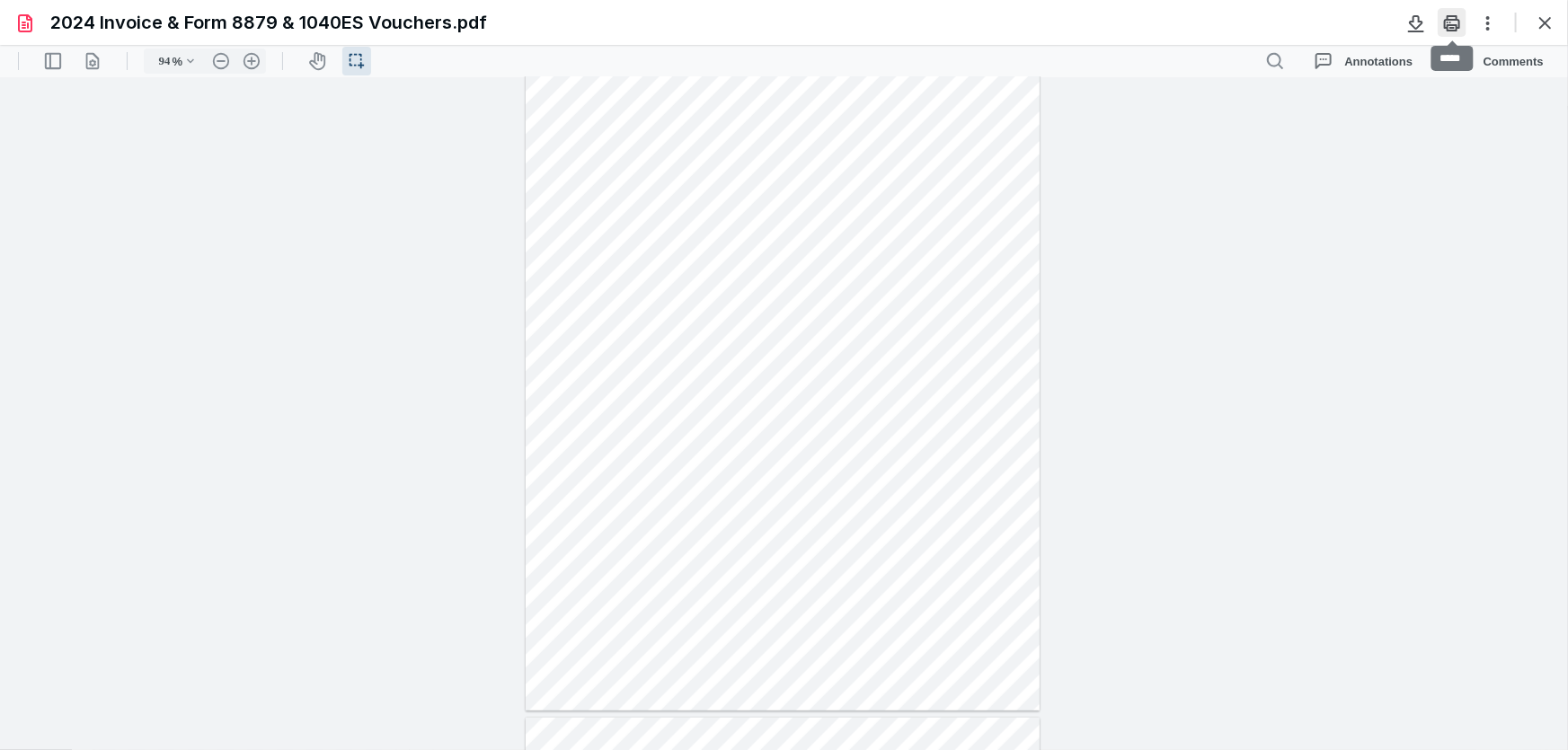click at bounding box center [1452, 22] 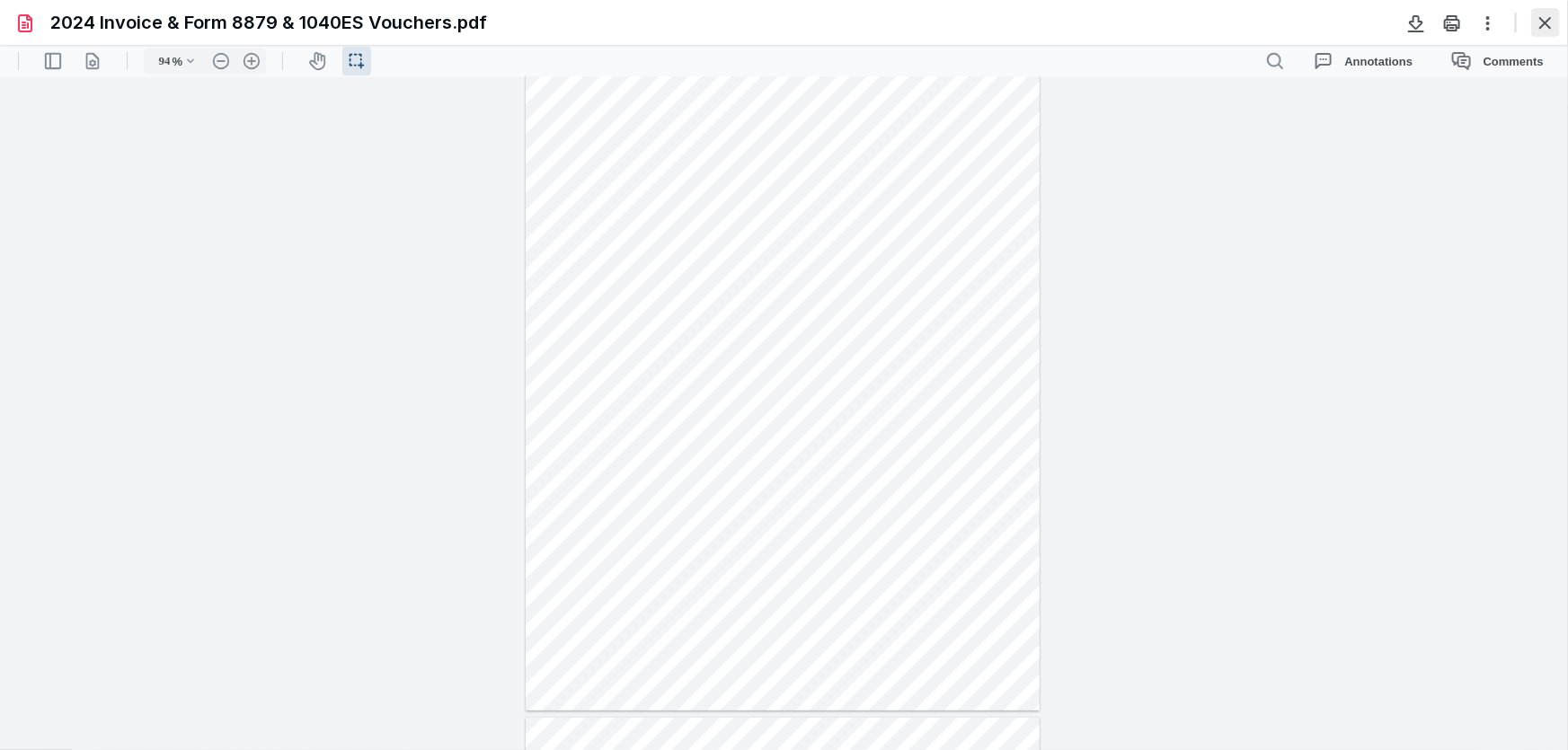 click at bounding box center [1546, 22] 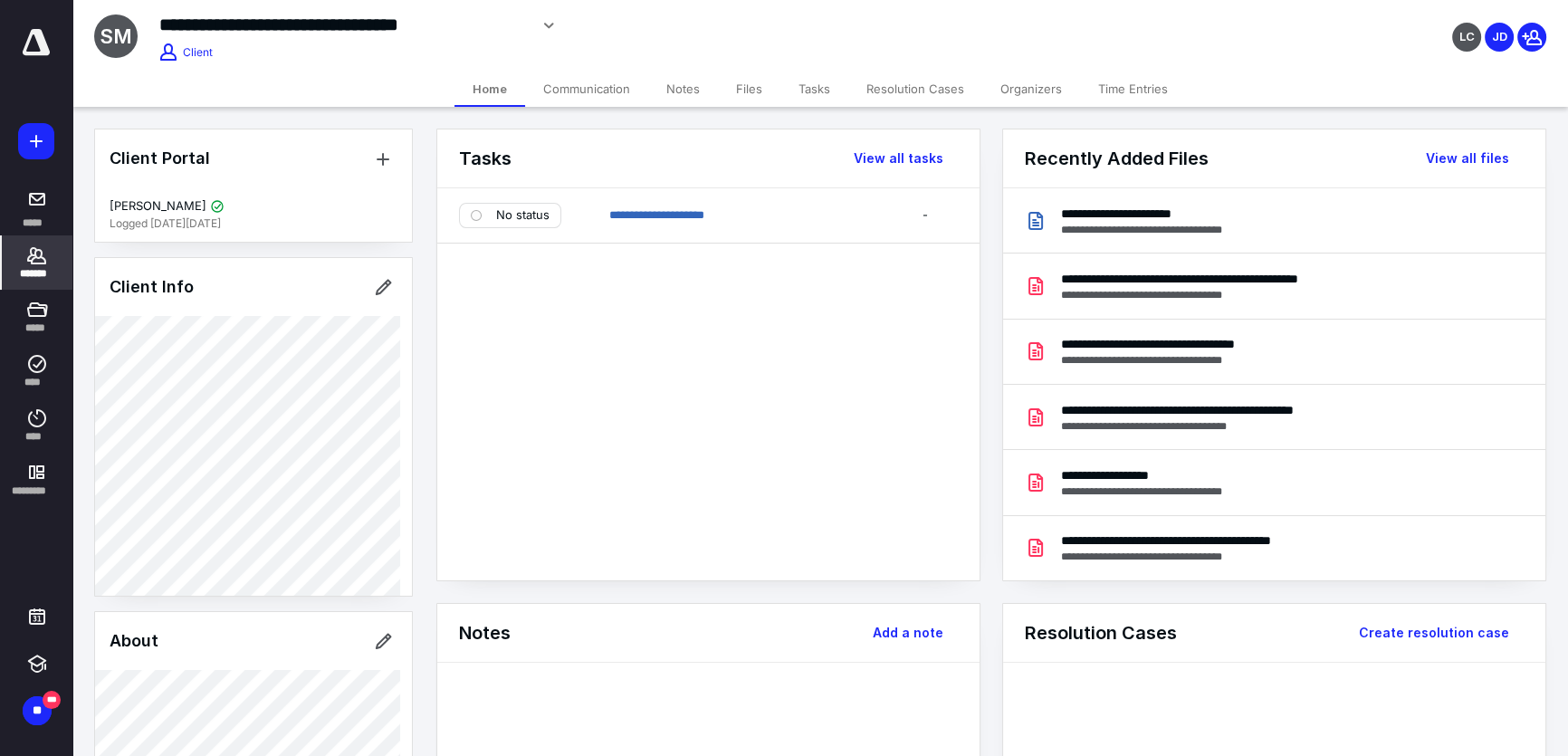 drag, startPoint x: 764, startPoint y: 84, endPoint x: 739, endPoint y: 97, distance: 28.178006 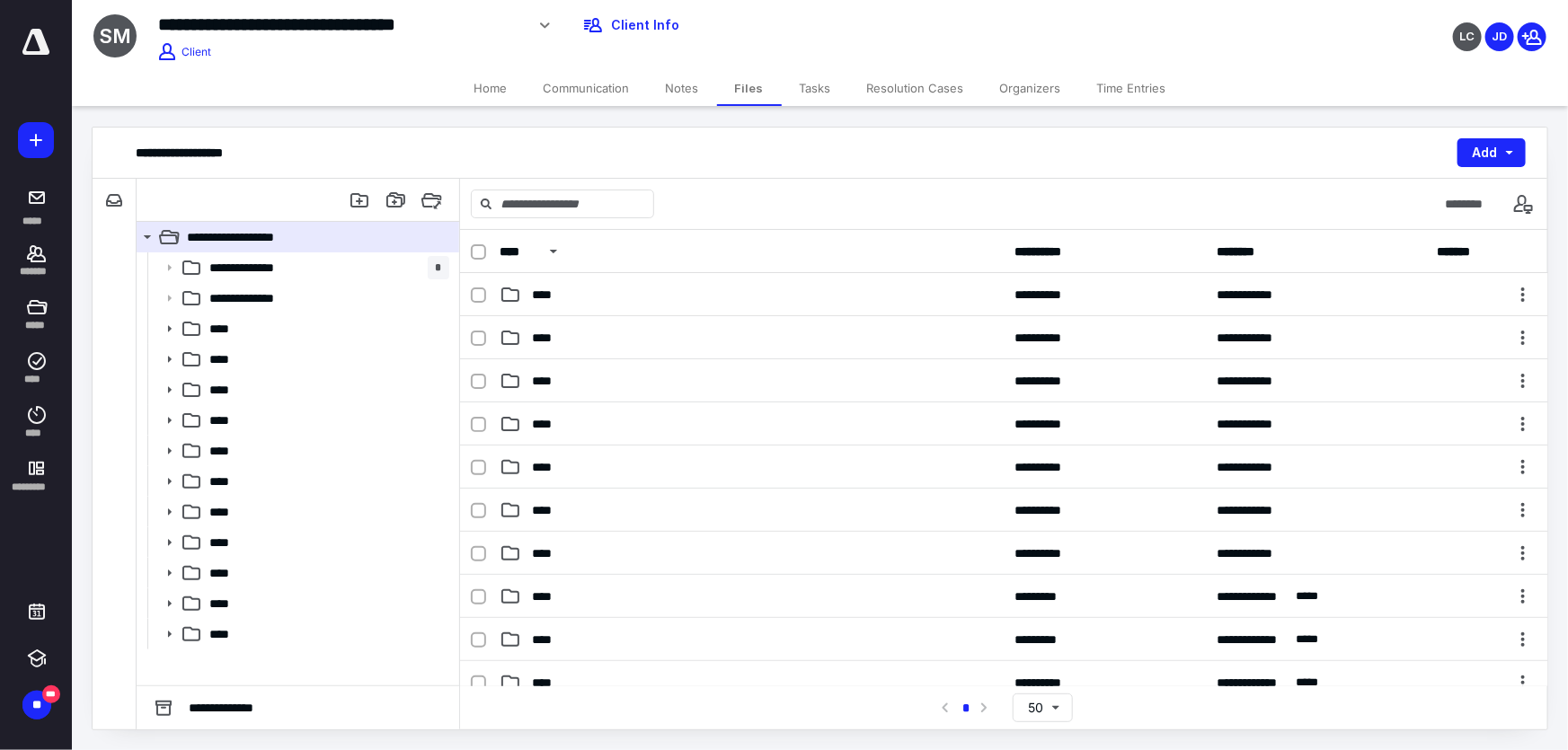 scroll, scrollTop: 326, scrollLeft: 0, axis: vertical 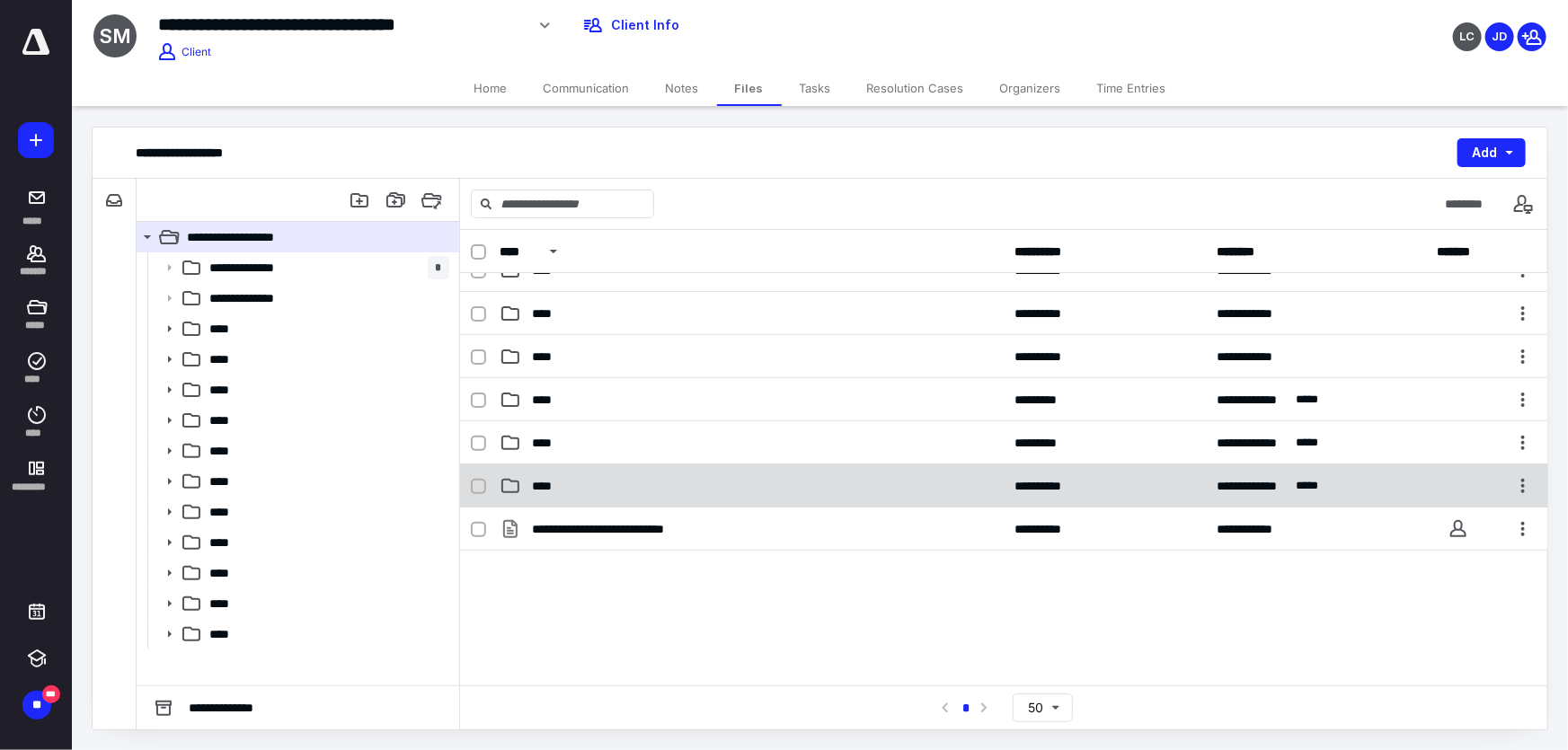 click on "****" at bounding box center (751, 486) 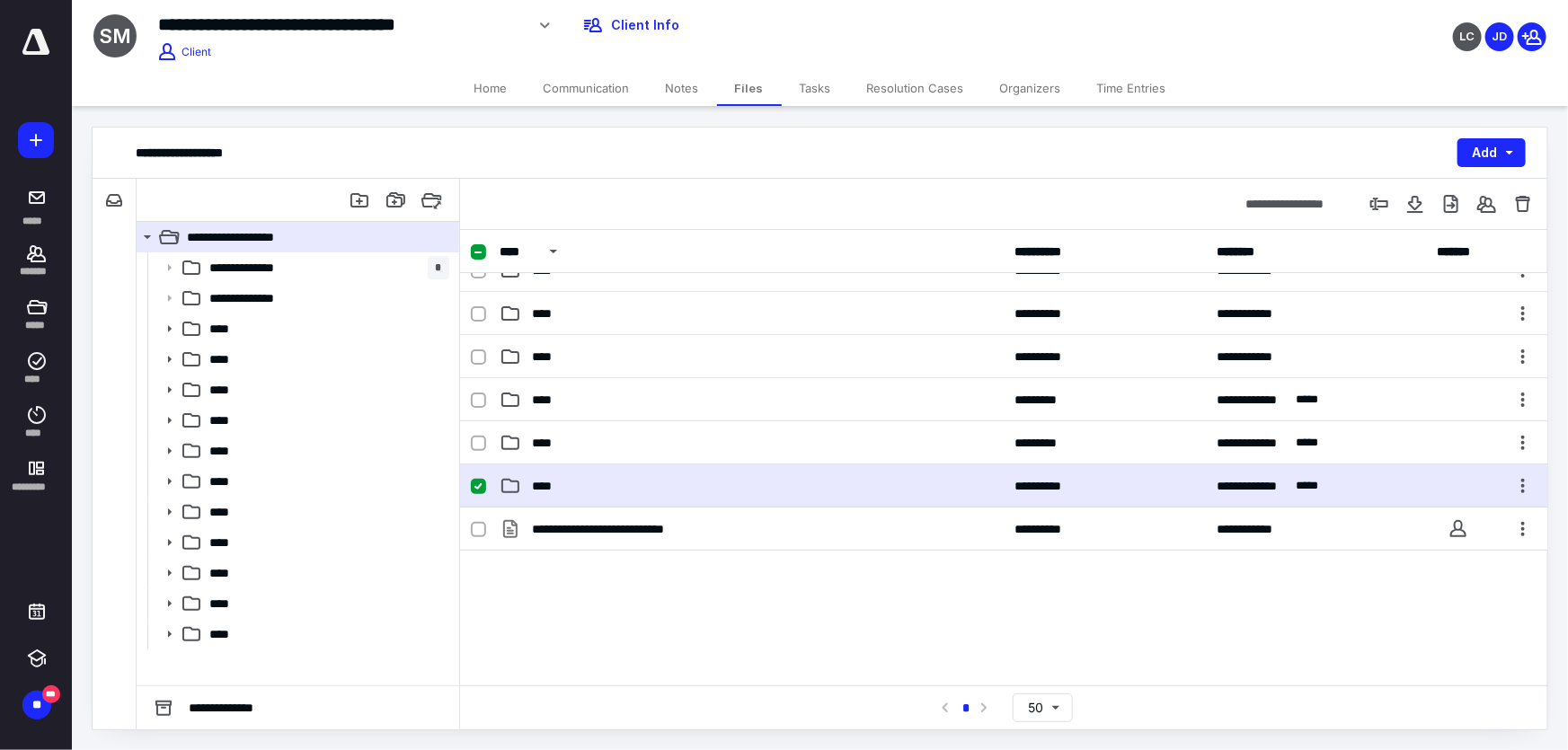 click on "****" at bounding box center (751, 486) 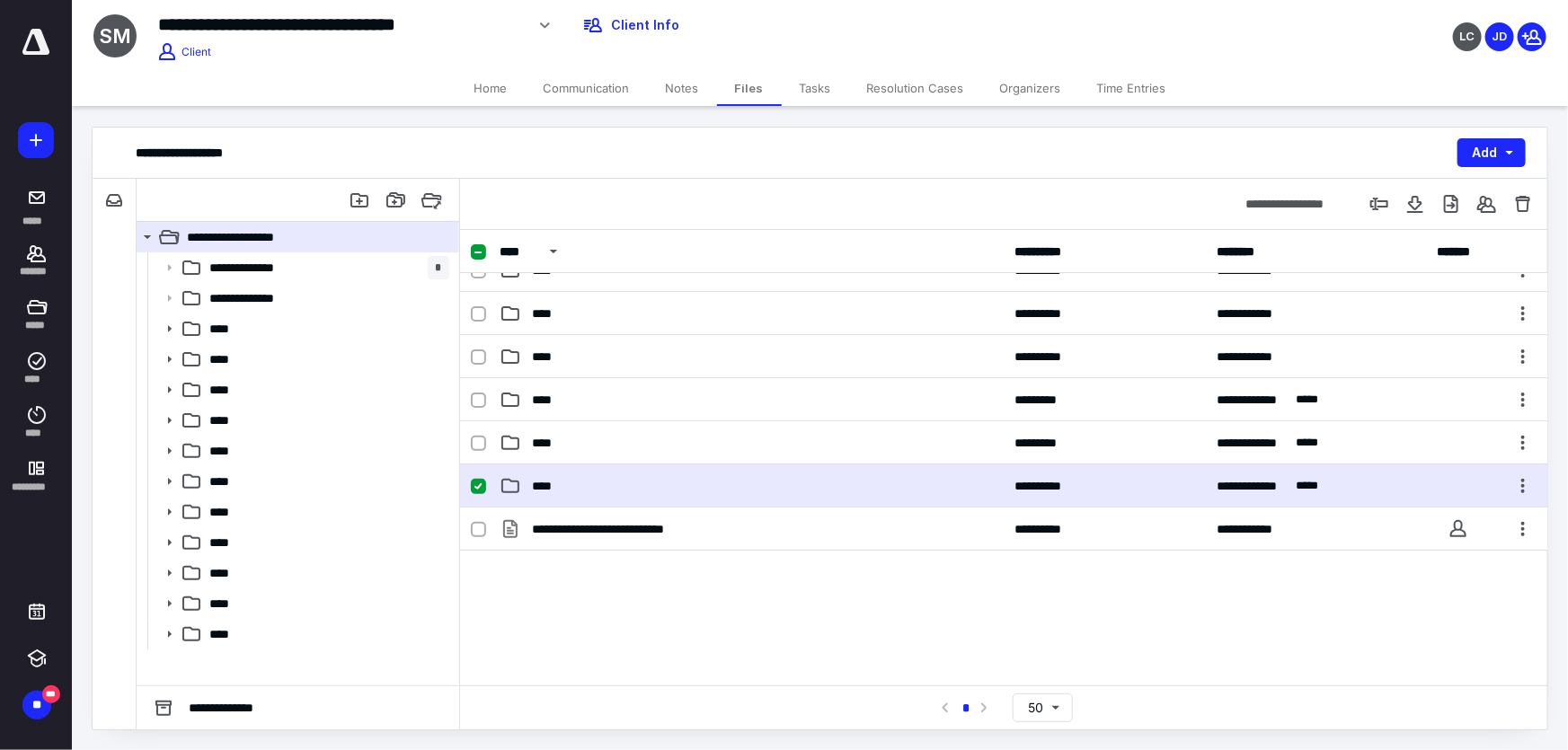 scroll, scrollTop: 0, scrollLeft: 0, axis: both 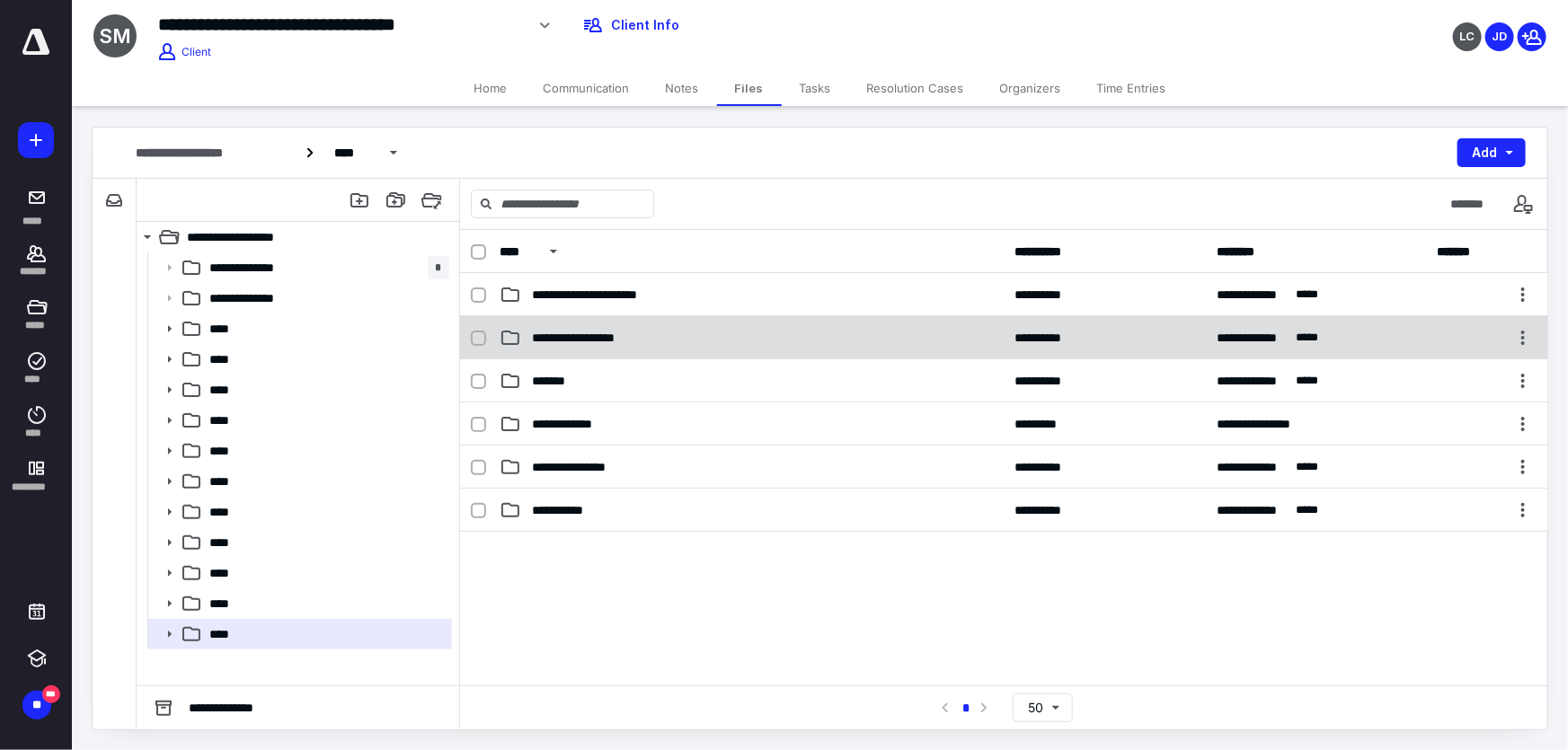 click on "**********" at bounding box center [1004, 338] 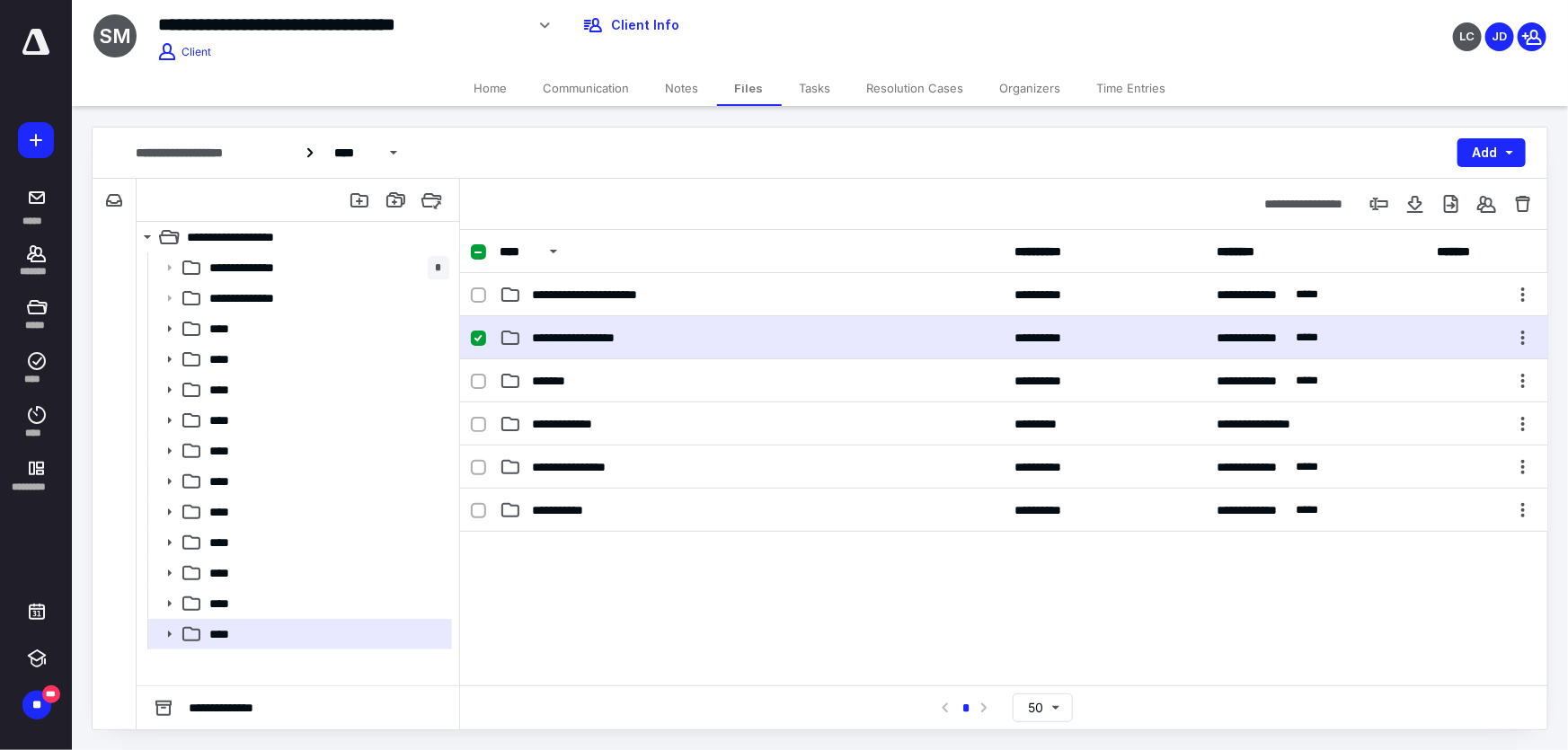 click on "**********" at bounding box center [1004, 338] 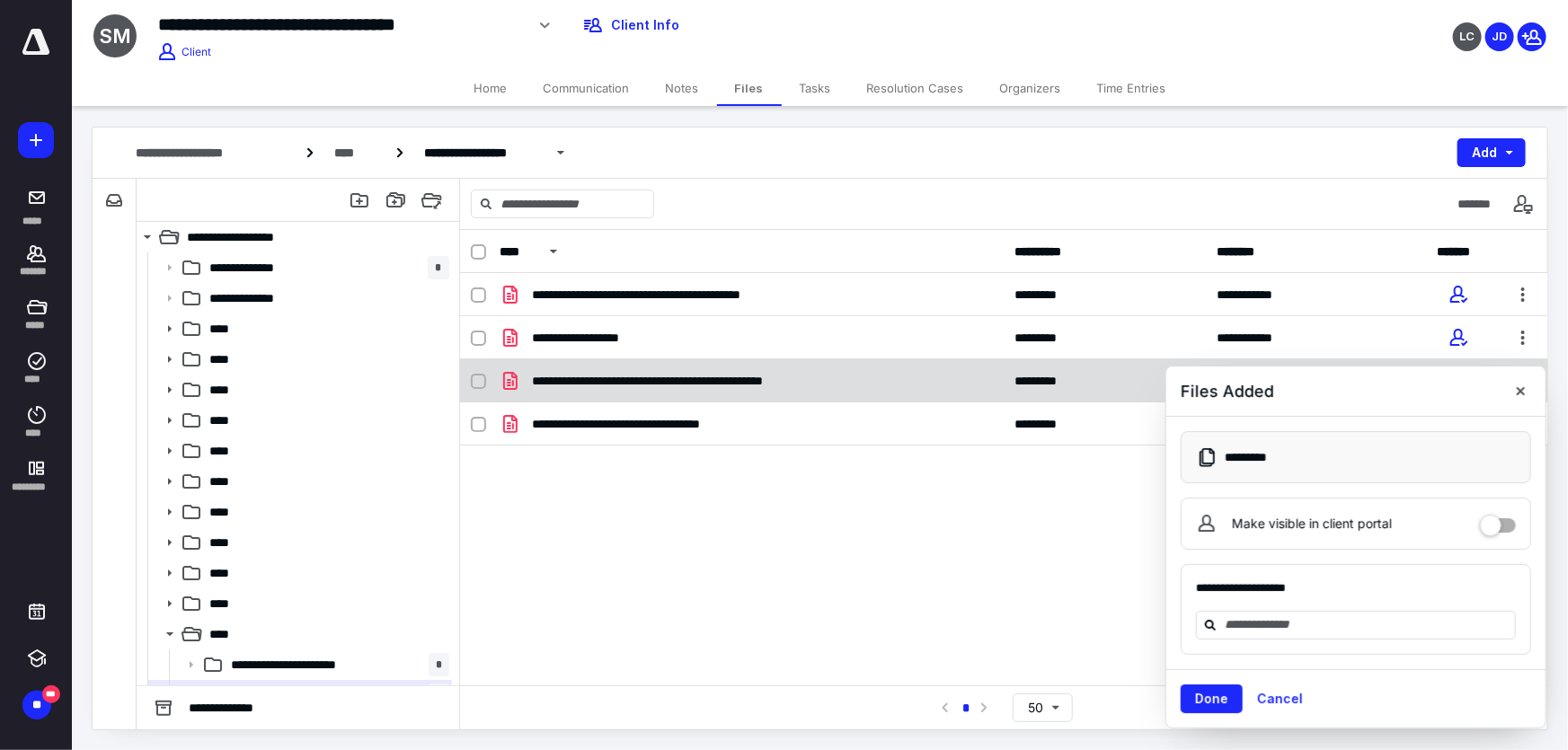click on "**********" at bounding box center (1004, 381) 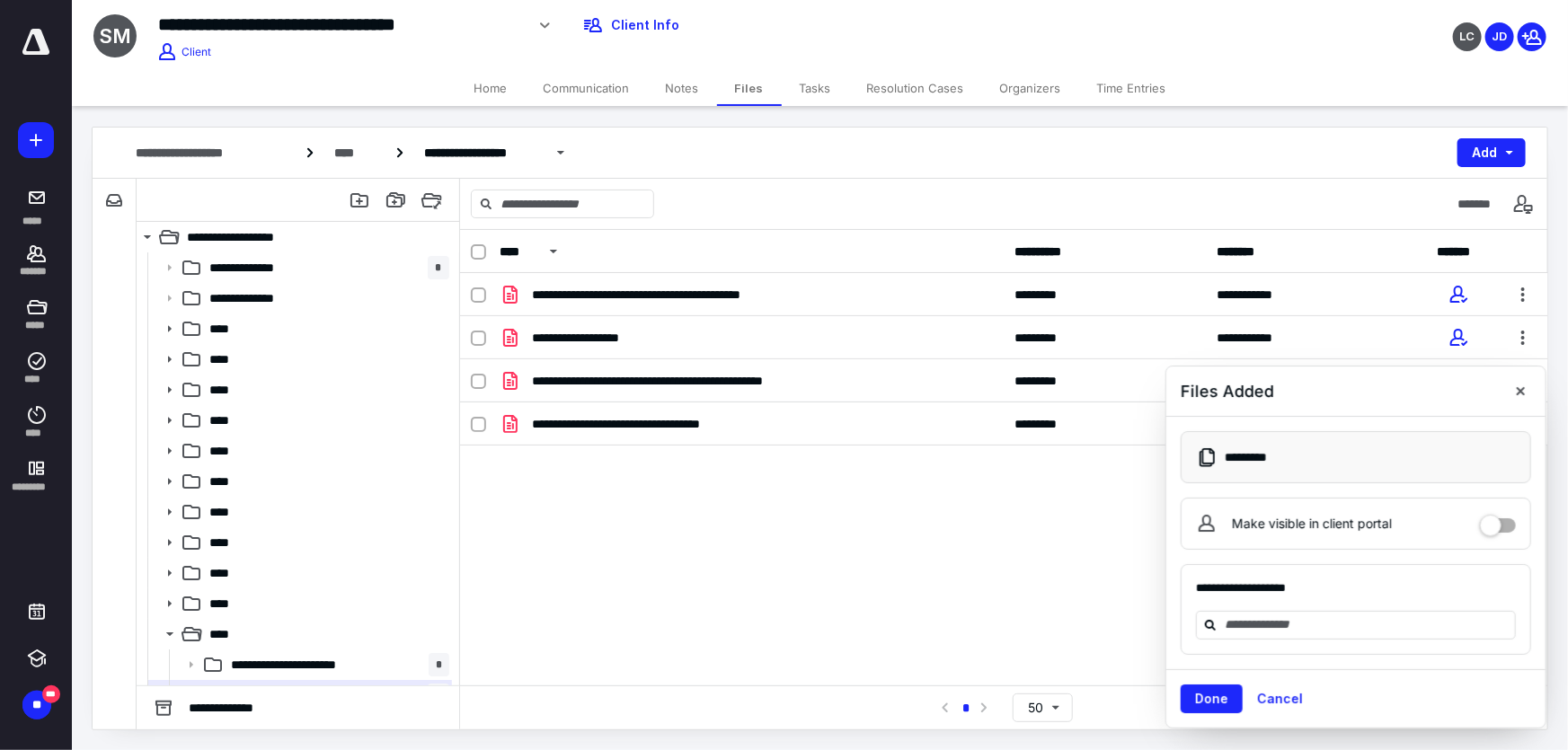 checkbox on "true" 